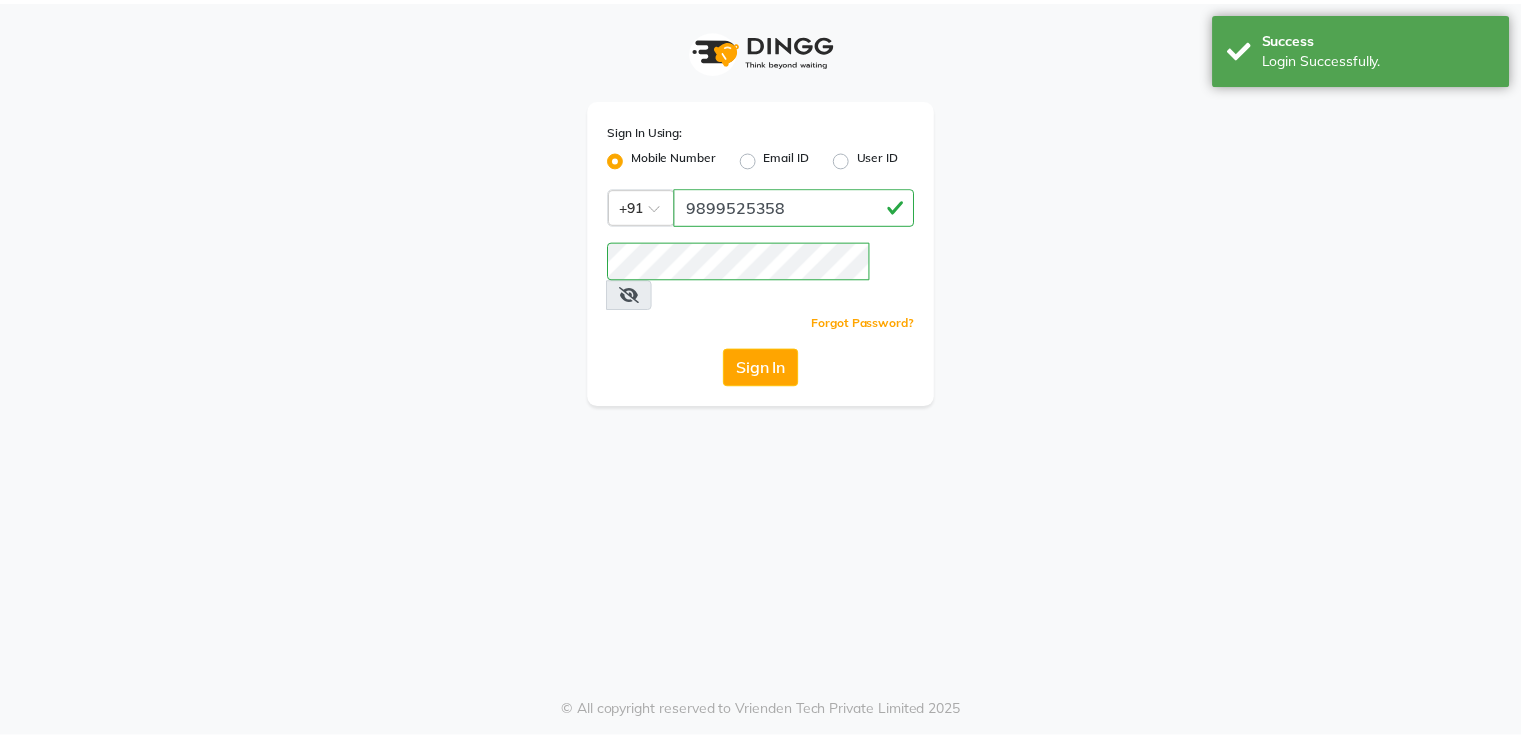 scroll, scrollTop: 0, scrollLeft: 0, axis: both 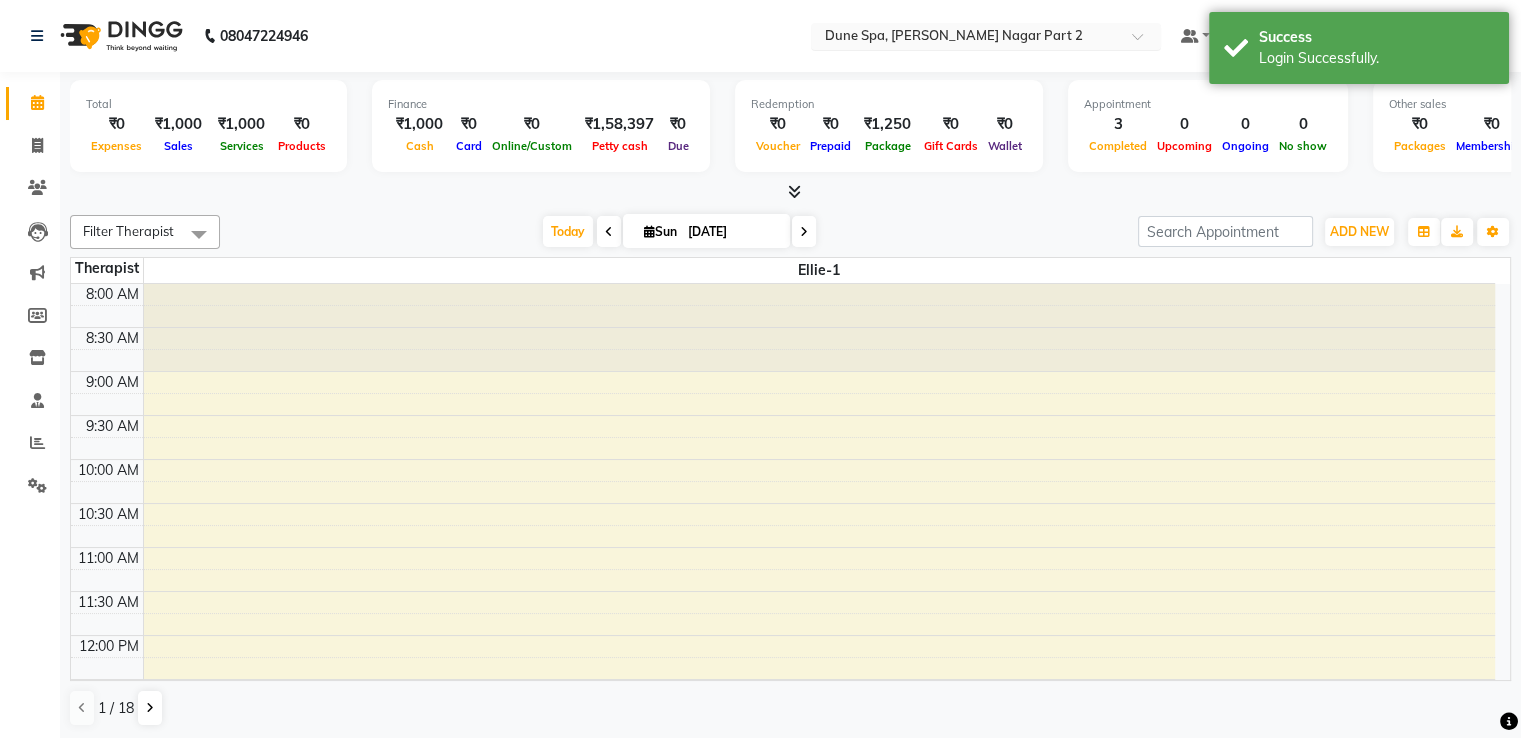 click at bounding box center [966, 38] 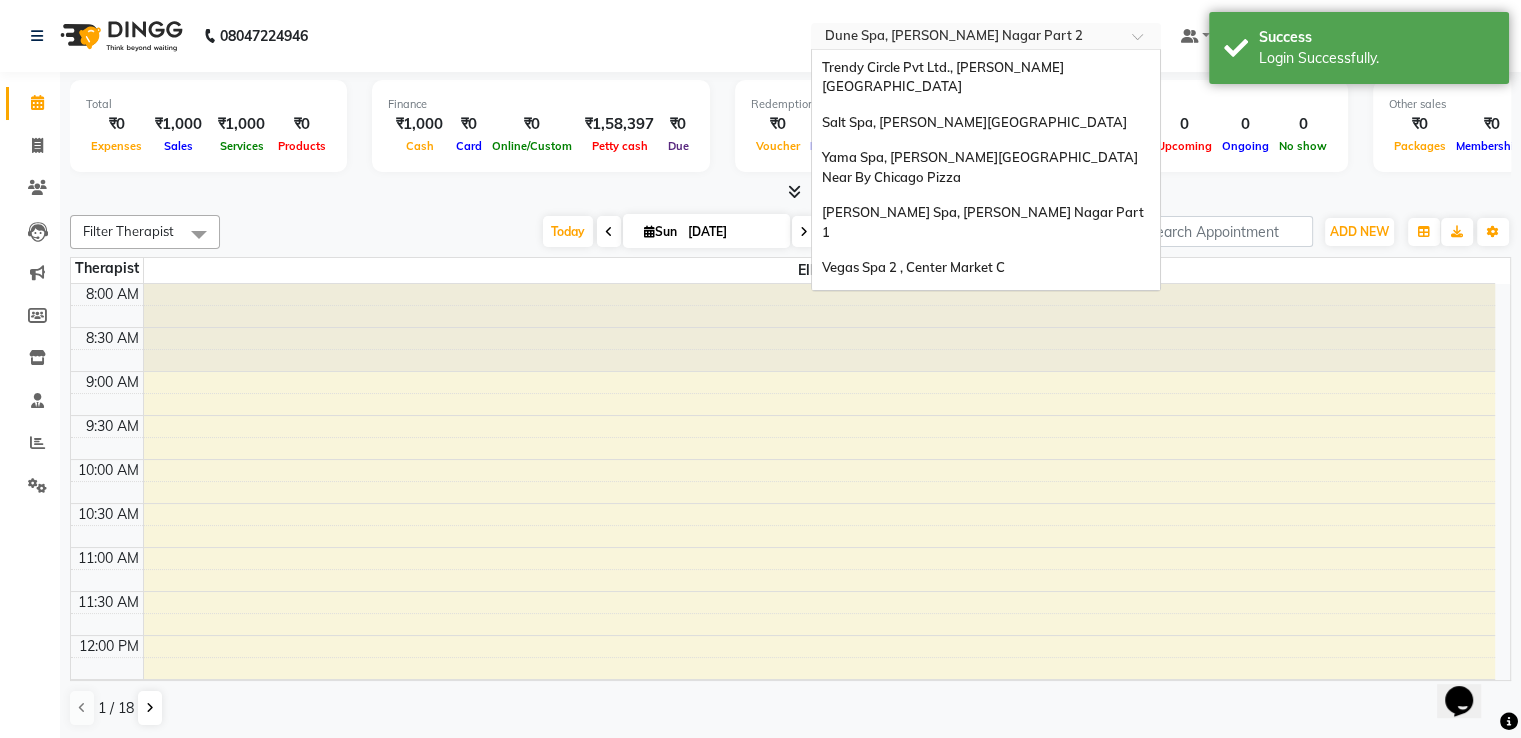 scroll, scrollTop: 0, scrollLeft: 0, axis: both 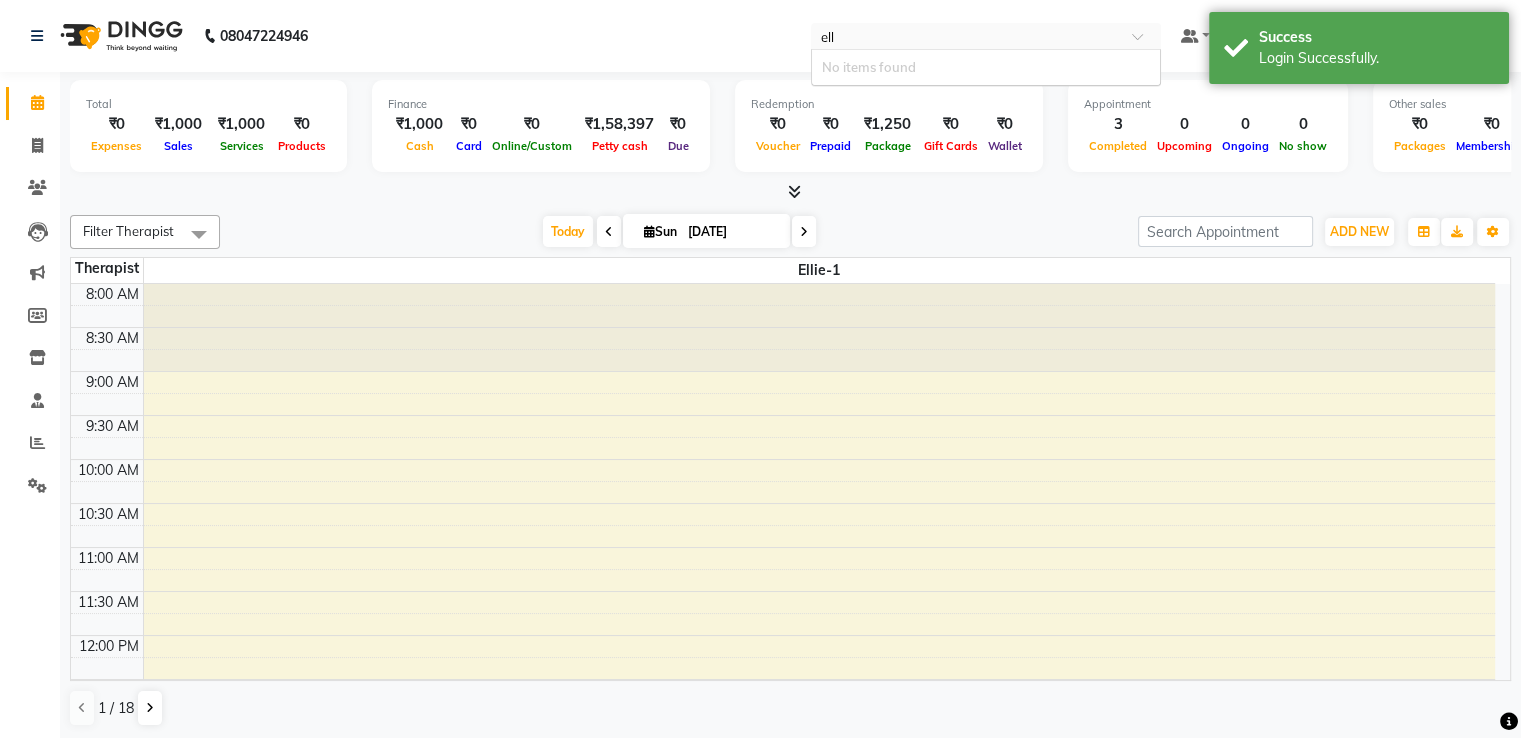 type on "el" 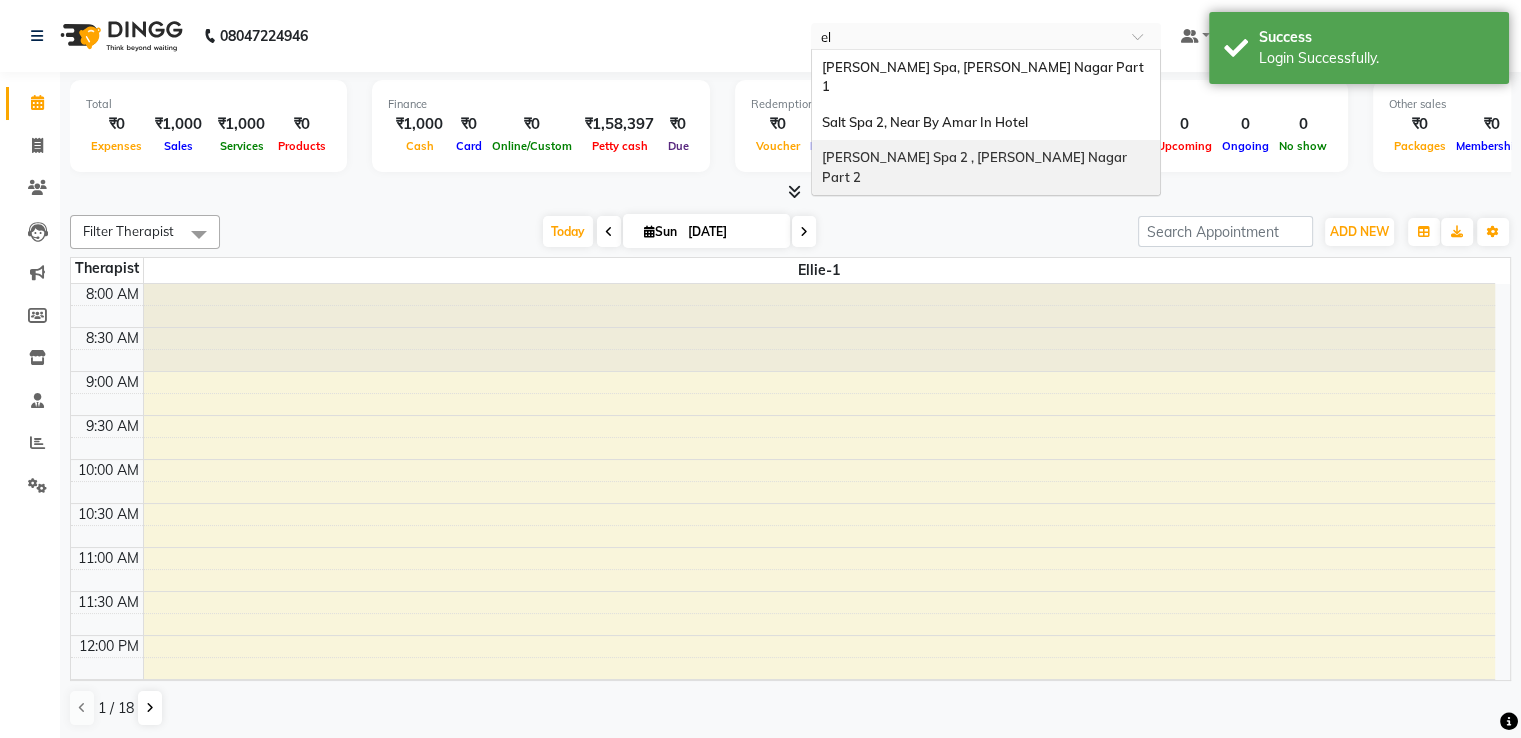 type 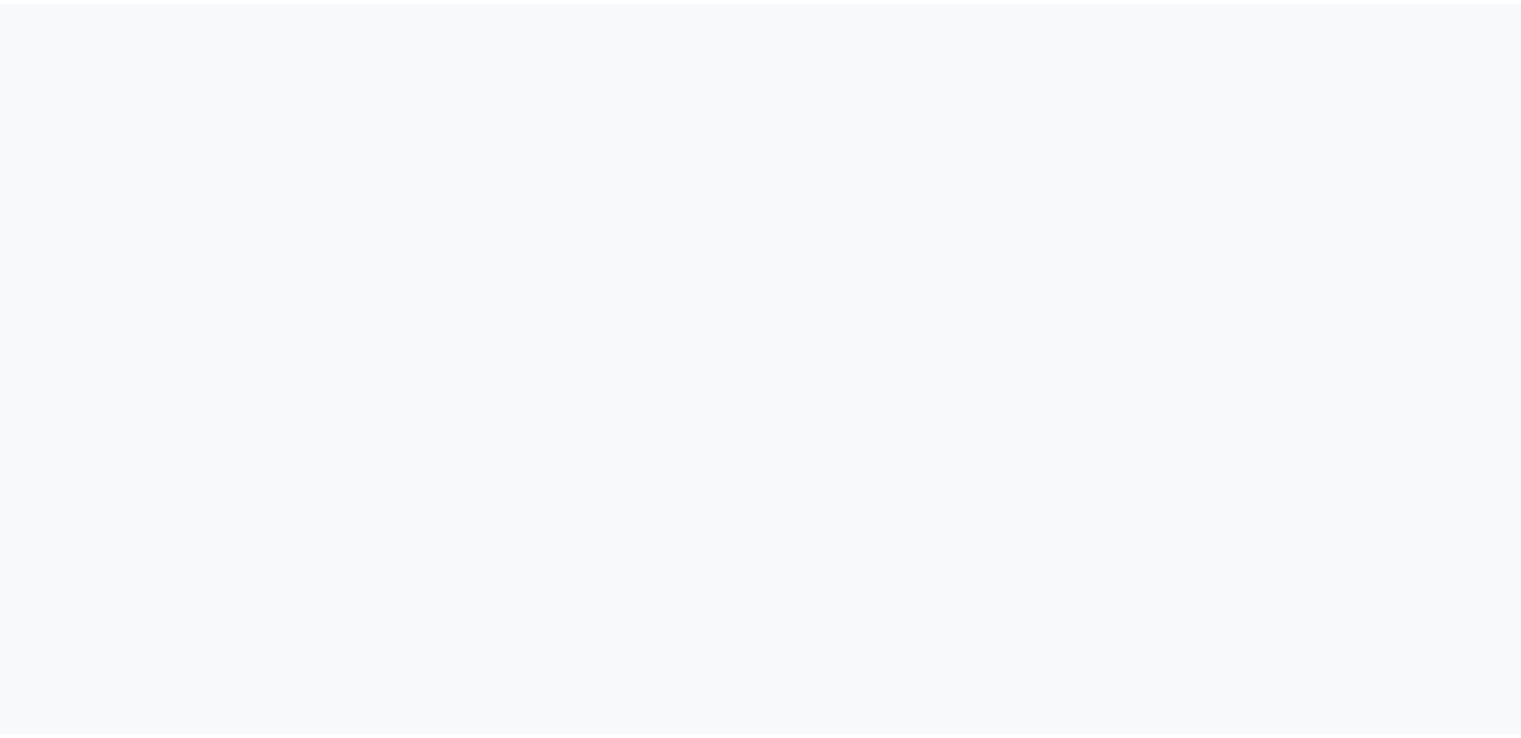 scroll, scrollTop: 0, scrollLeft: 0, axis: both 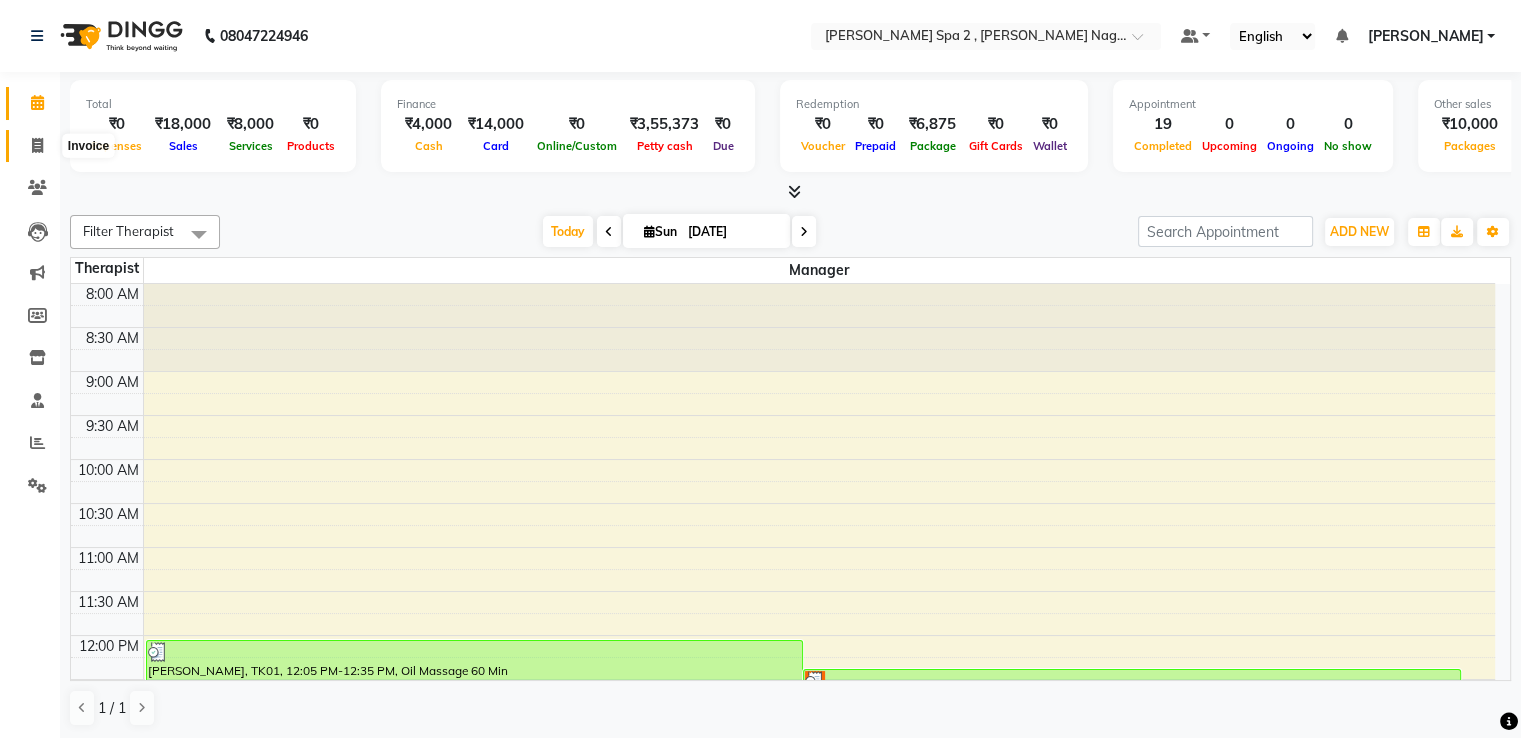 click 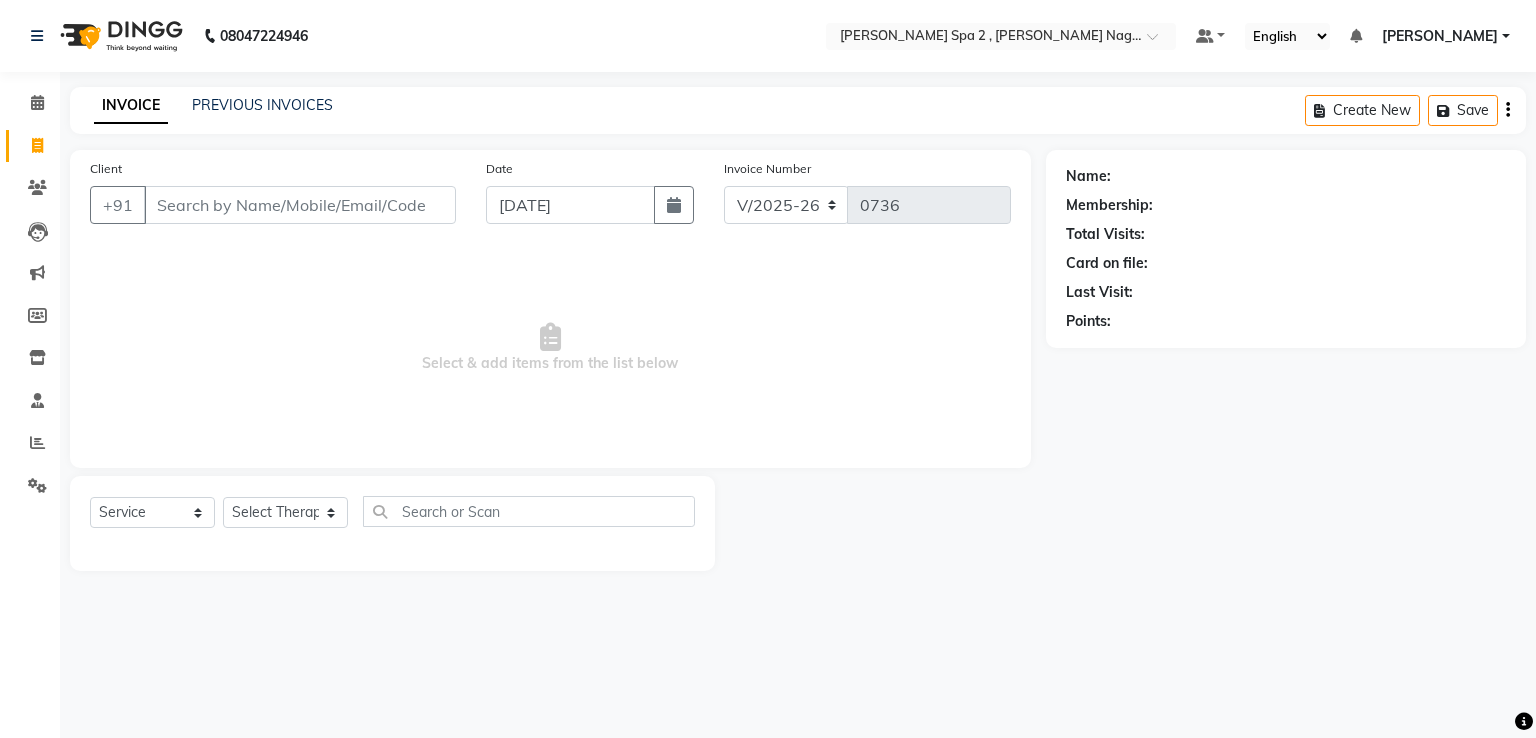 click on "Client" at bounding box center [300, 205] 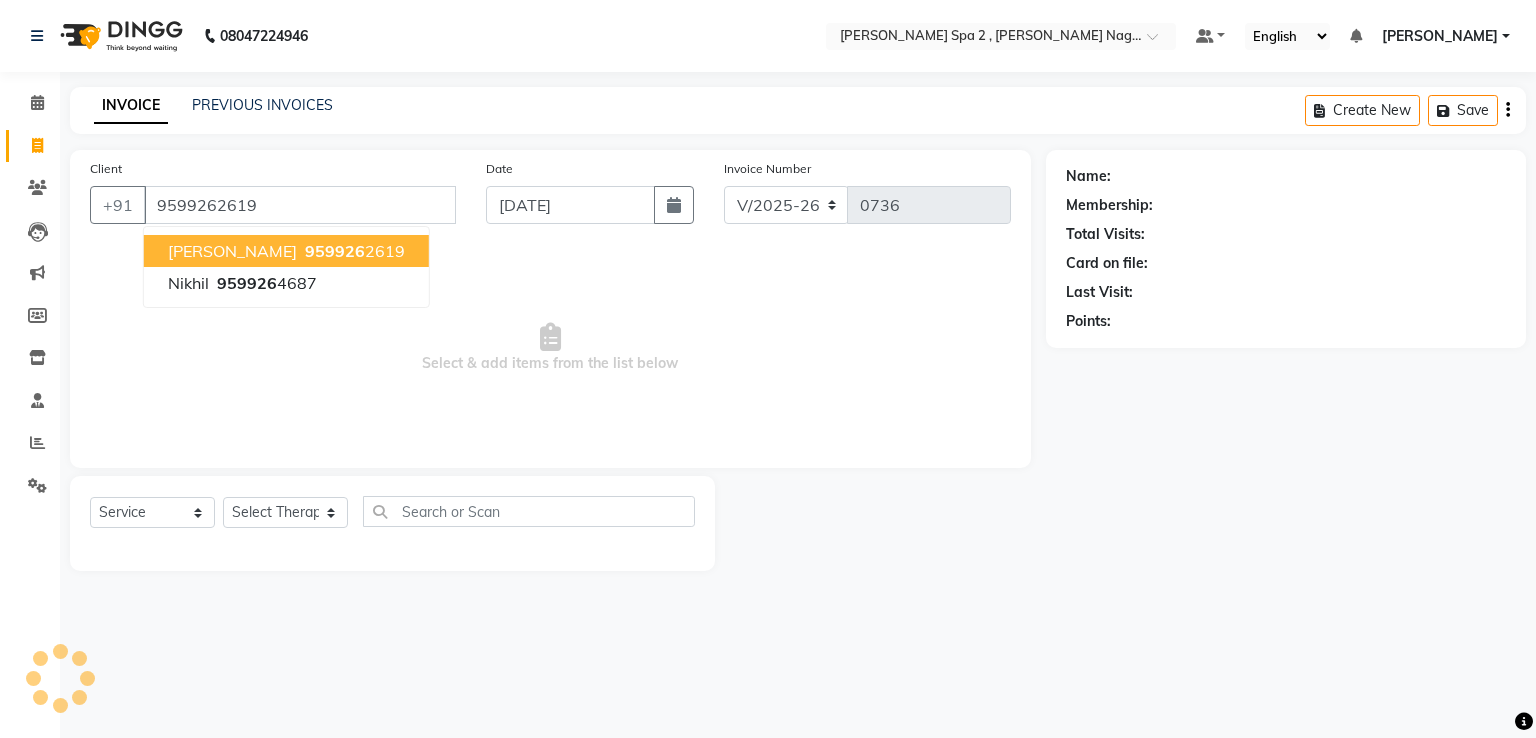 type on "9599262619" 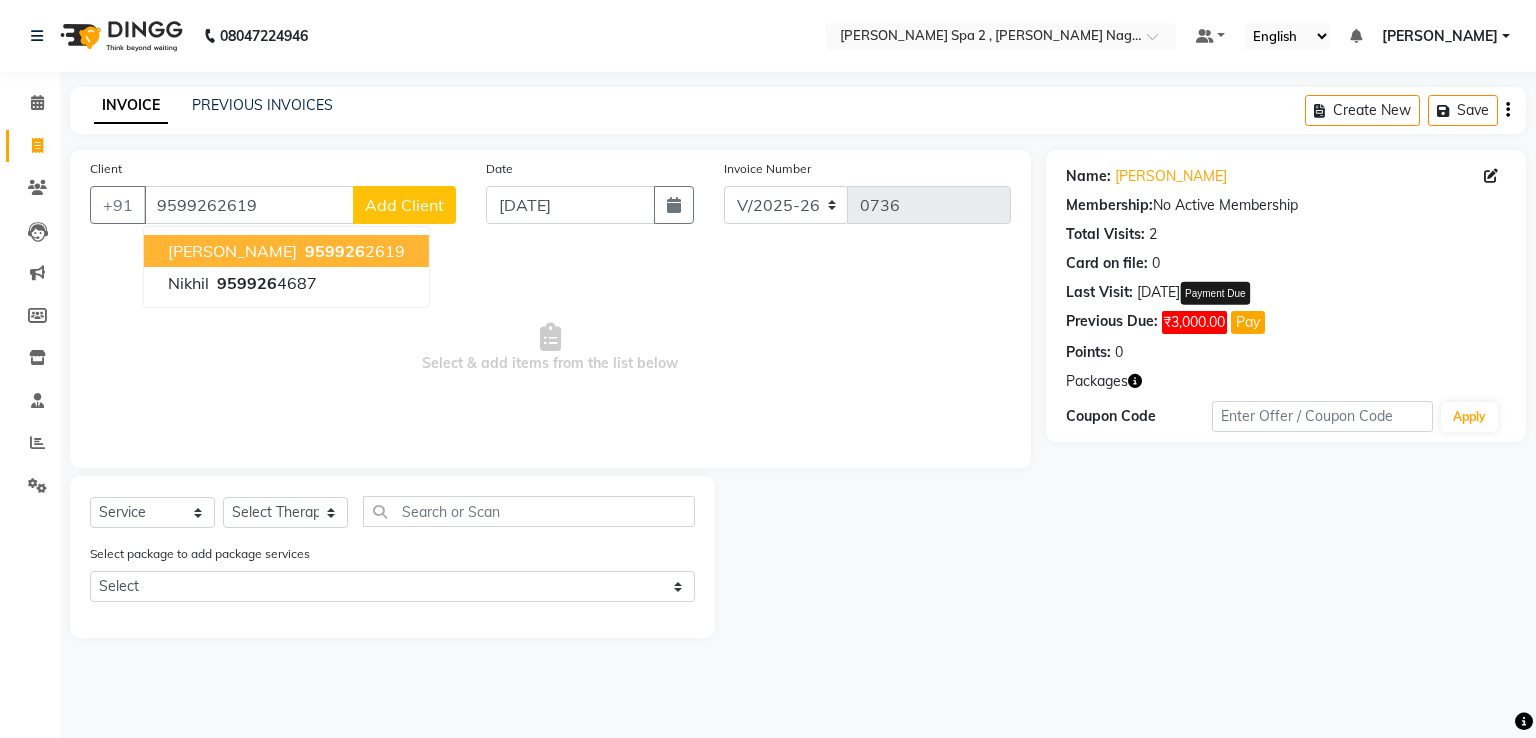 click on "Pay" 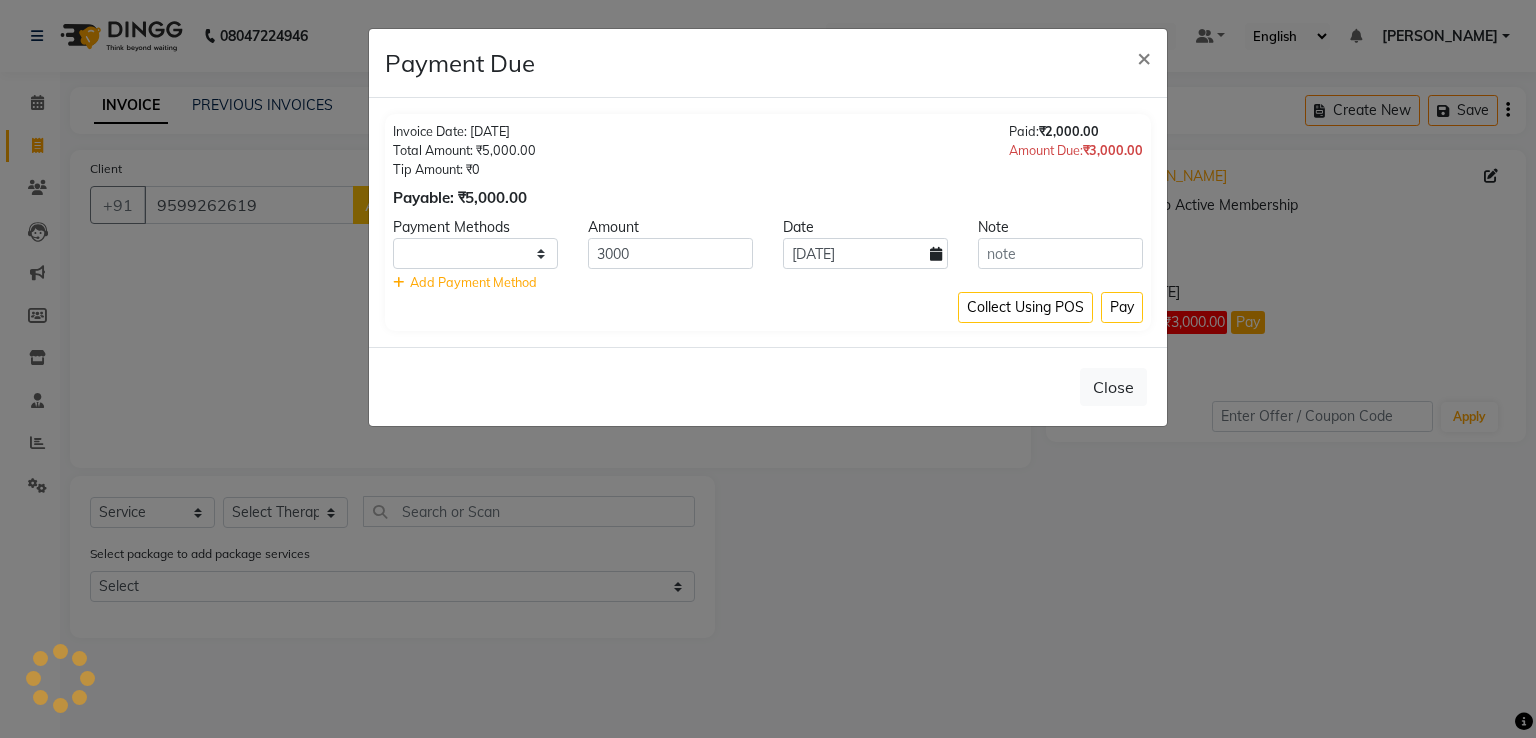 select on "1" 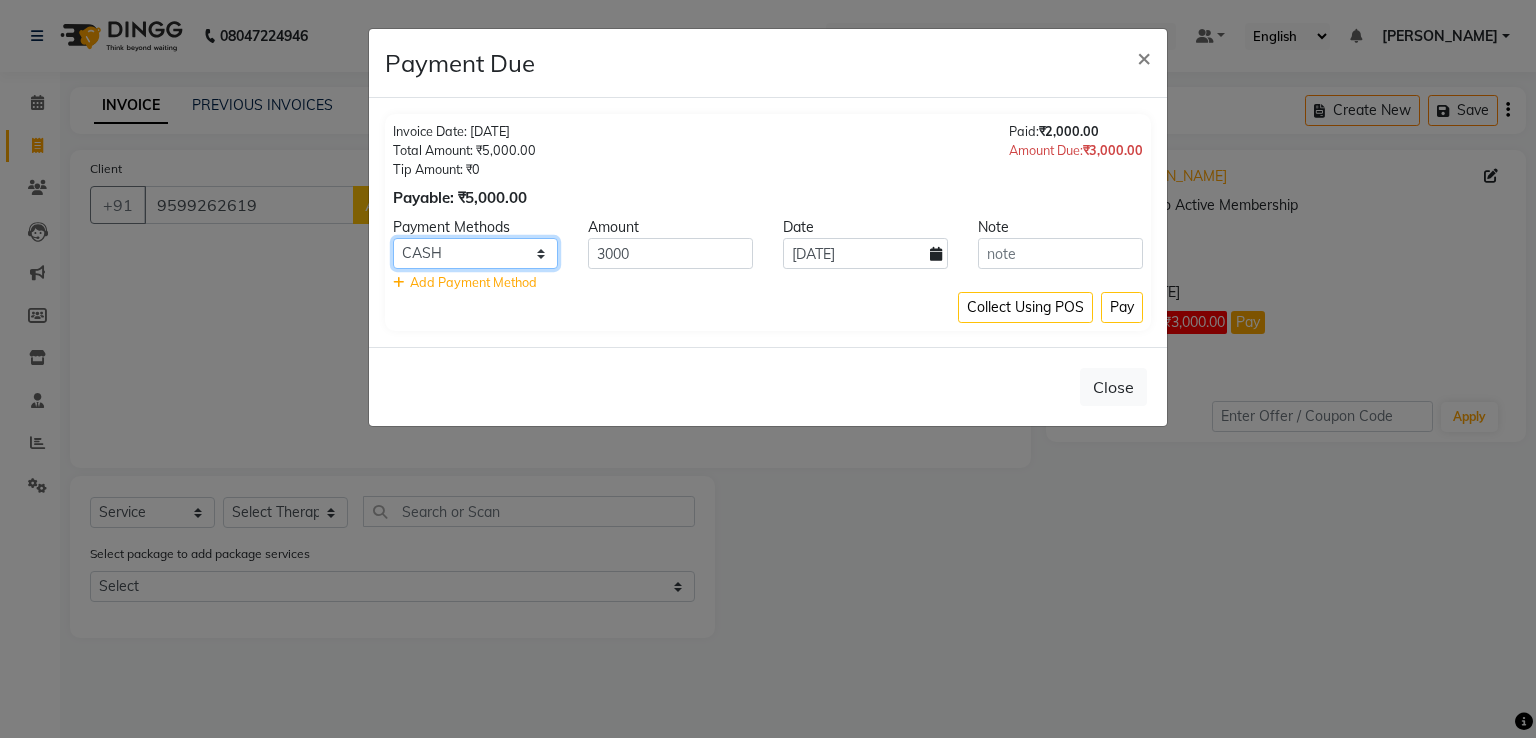 click on "CARD UPI CASH Bank" 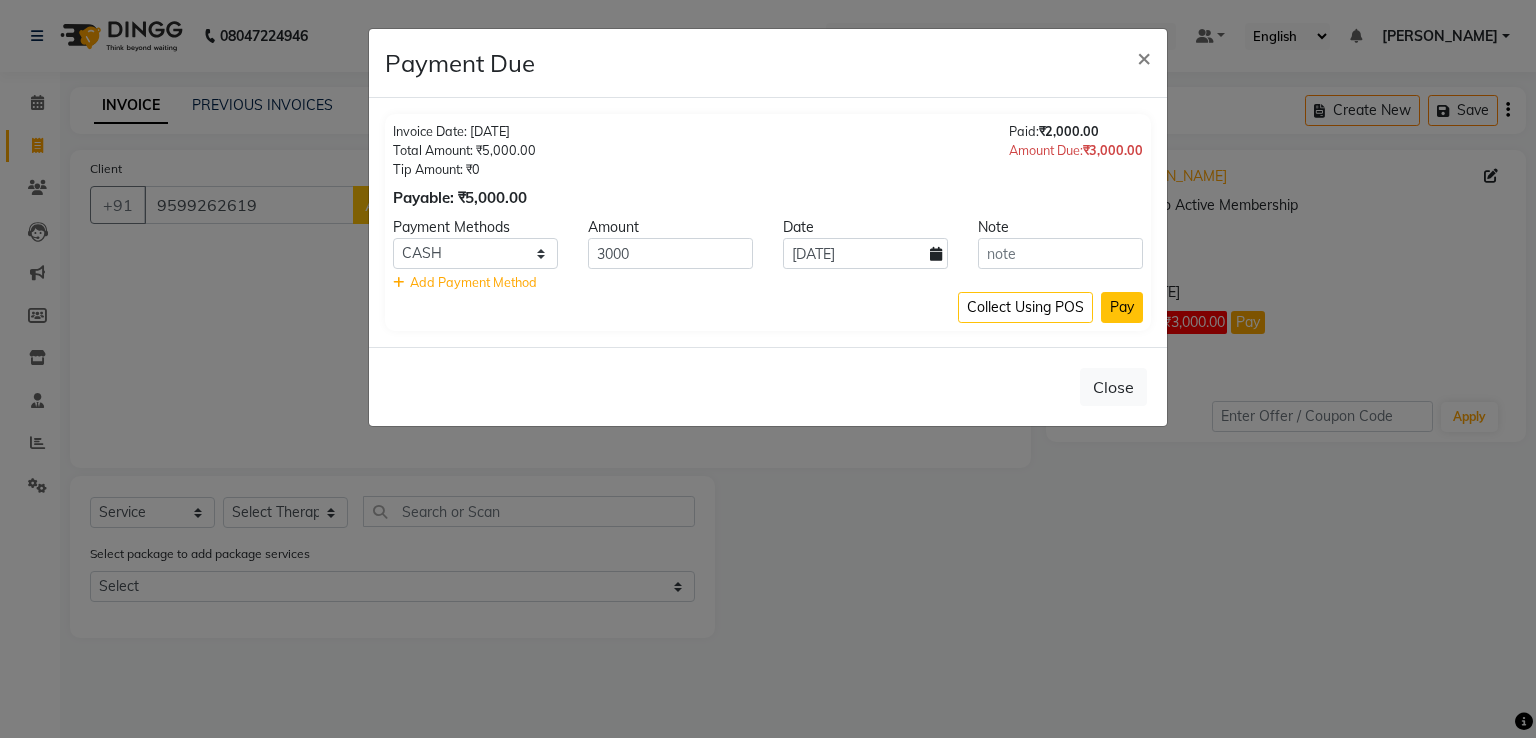 click on "Pay" 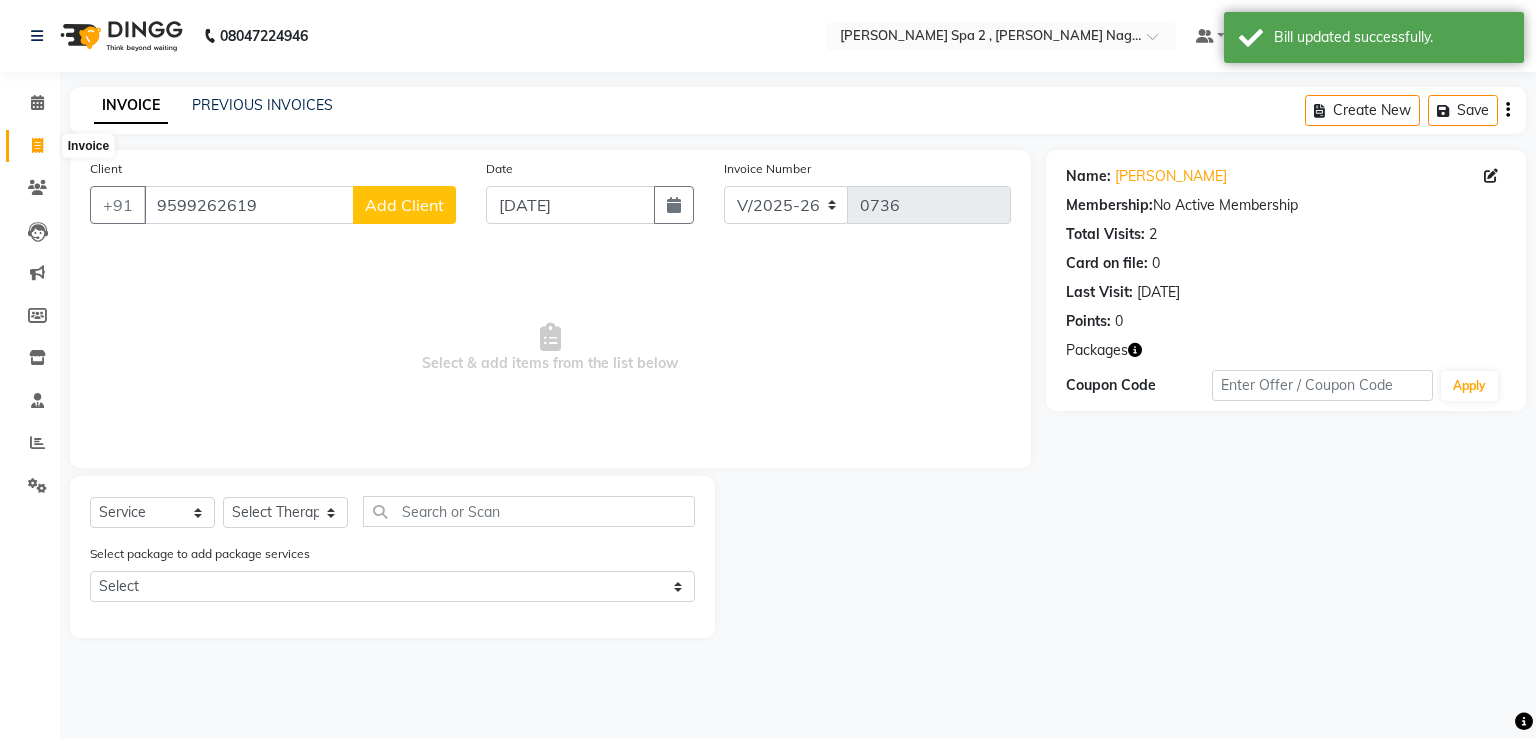 click 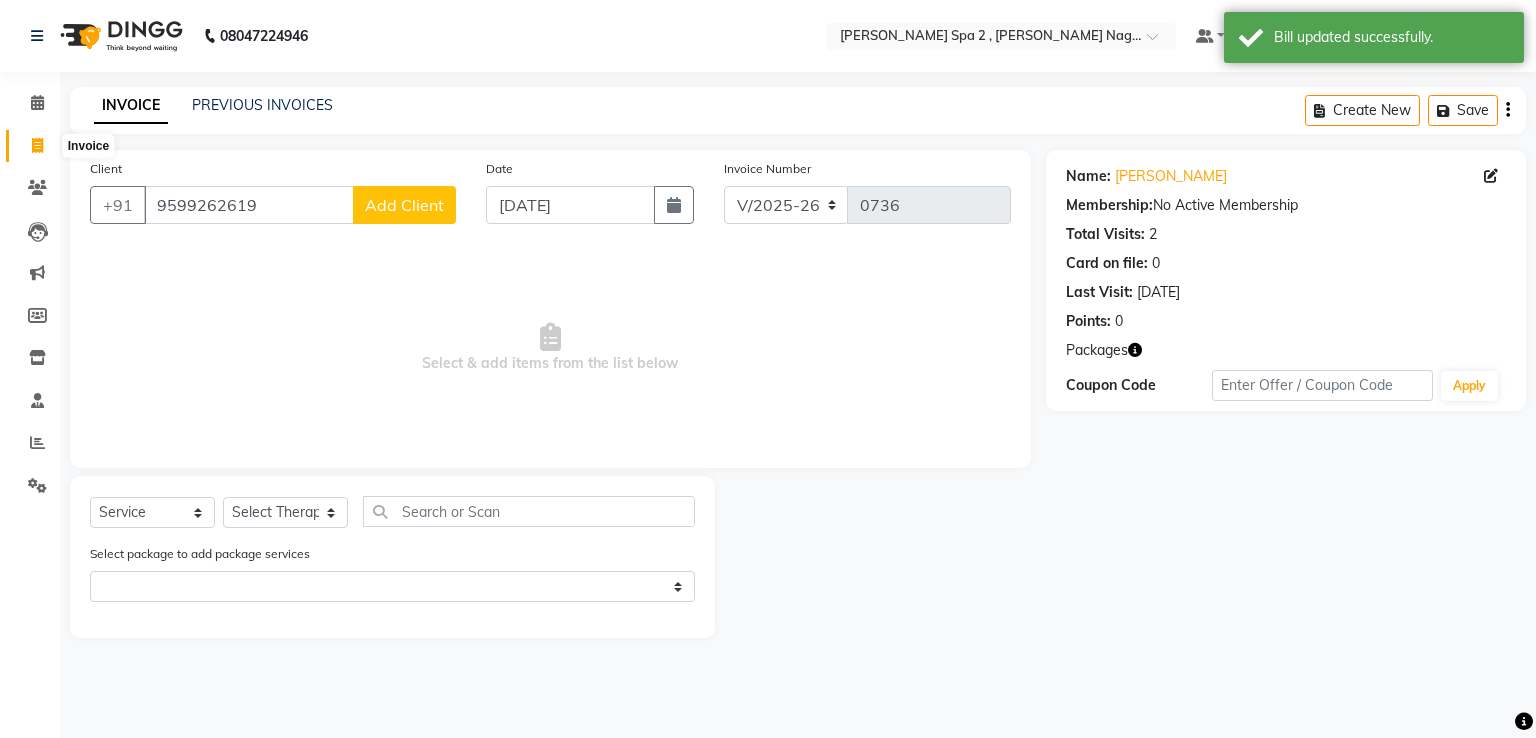 select on "service" 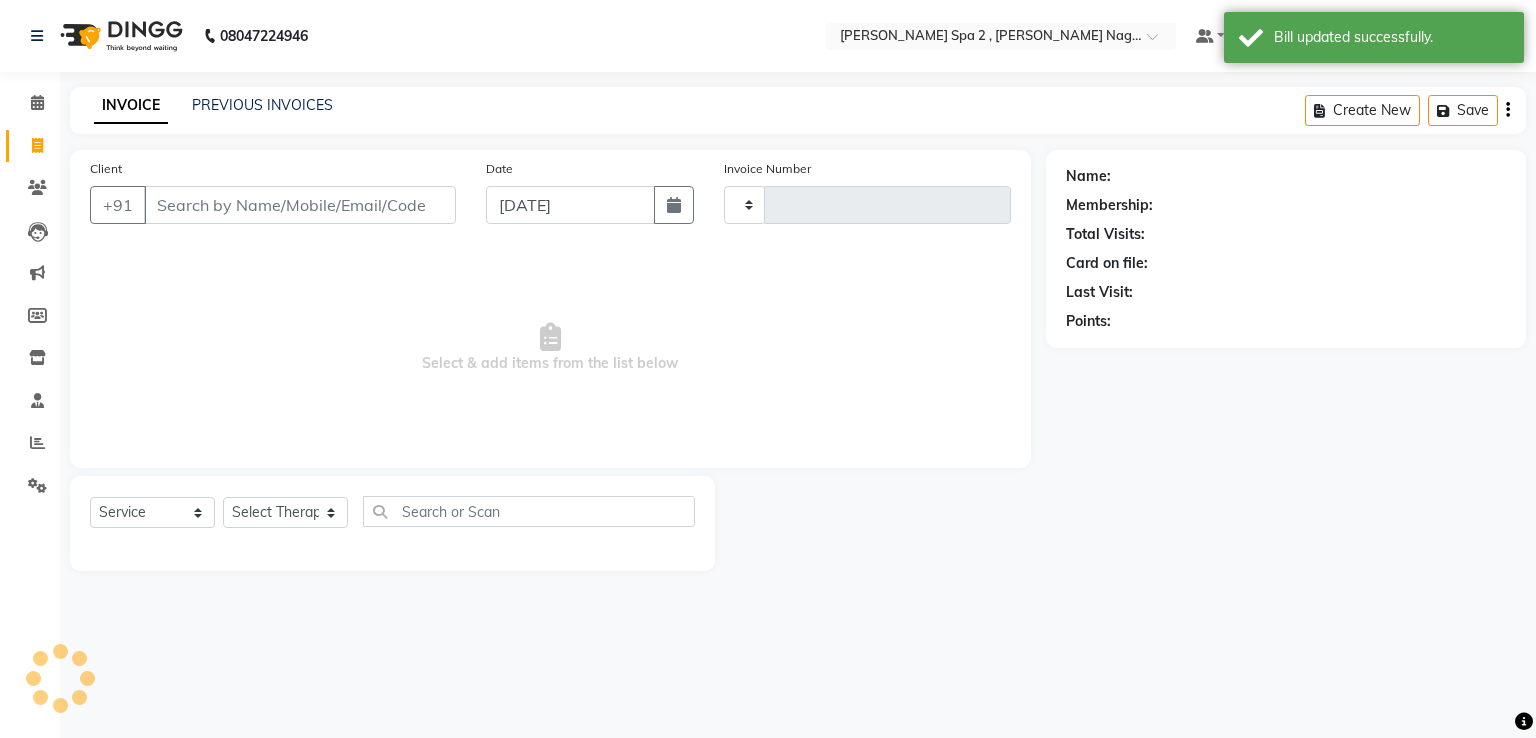 type on "0736" 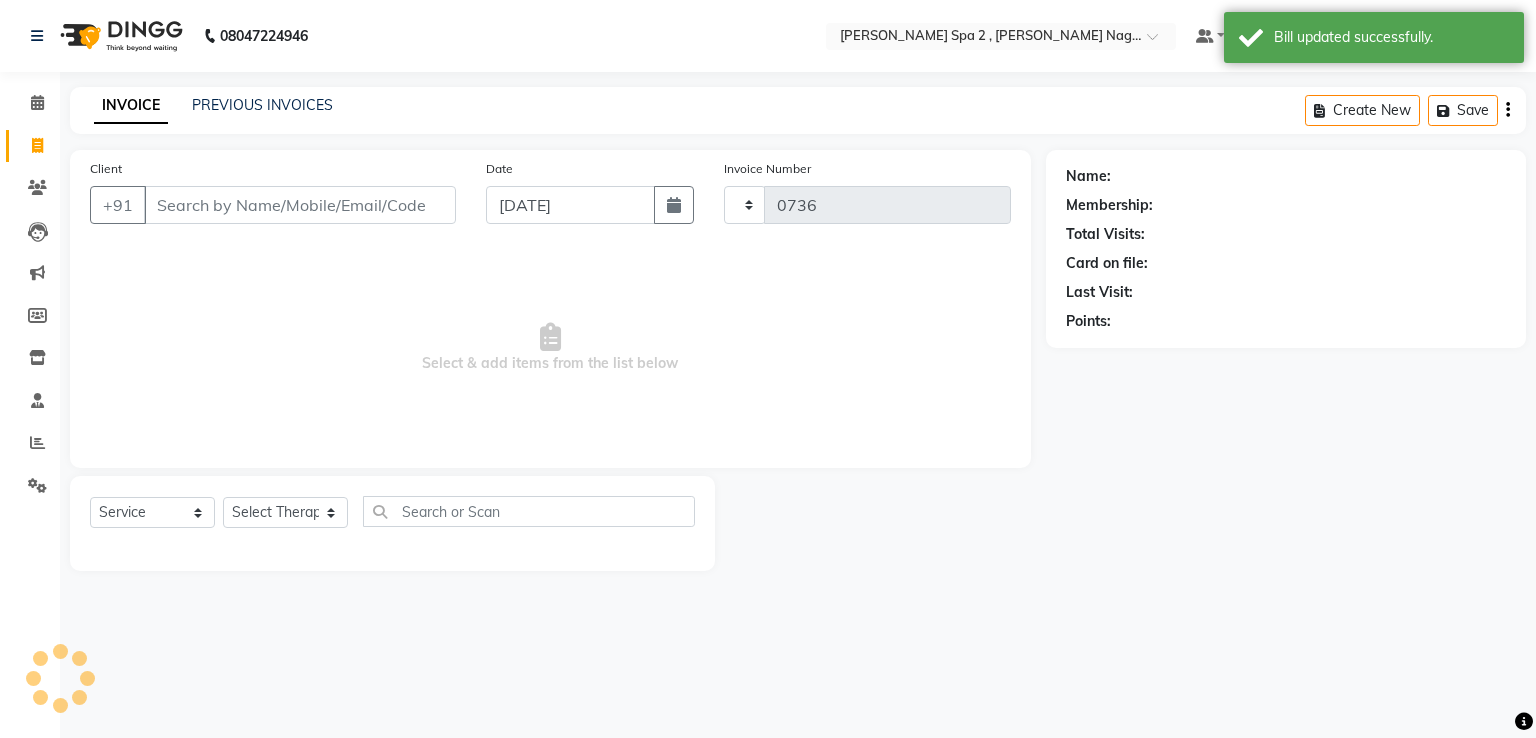 select on "7611" 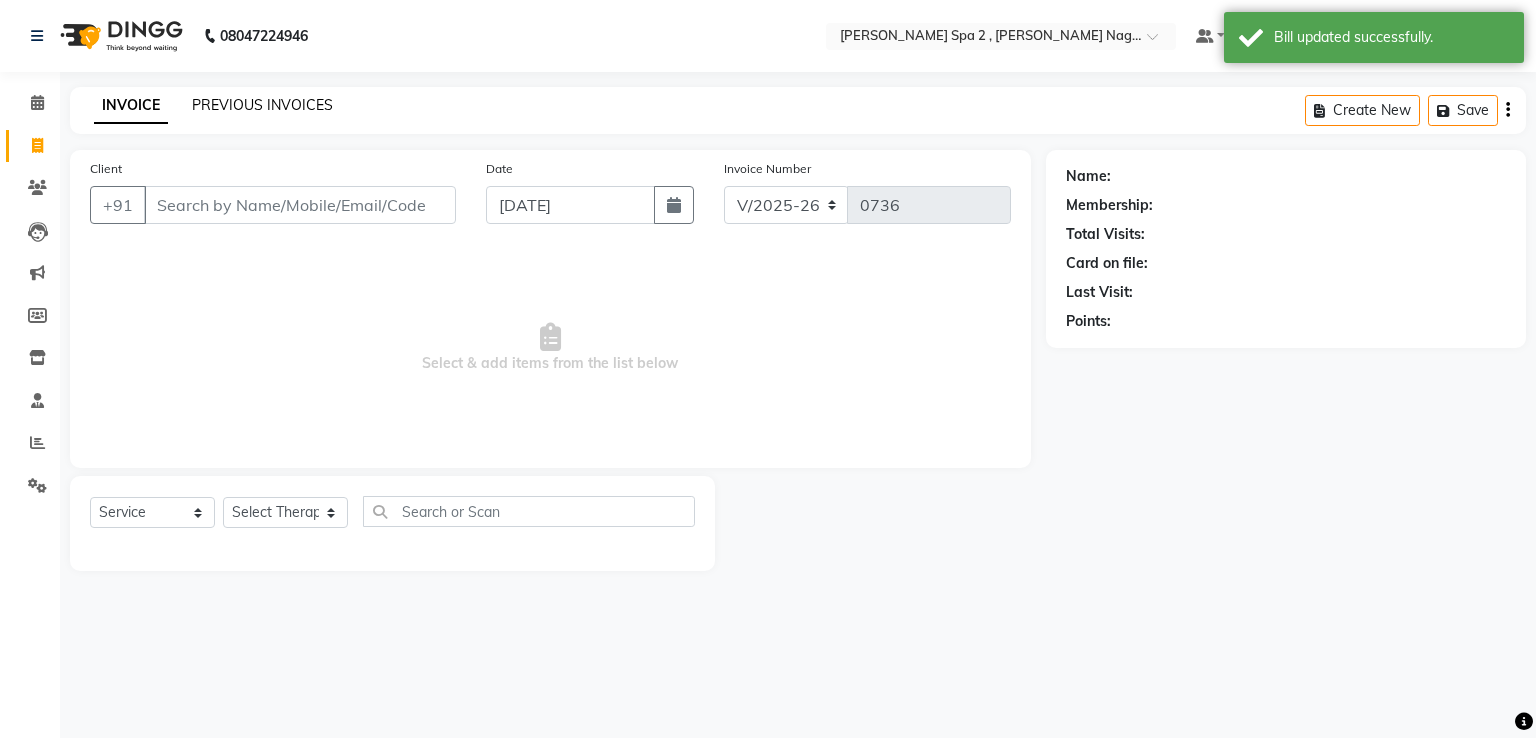 click on "PREVIOUS INVOICES" 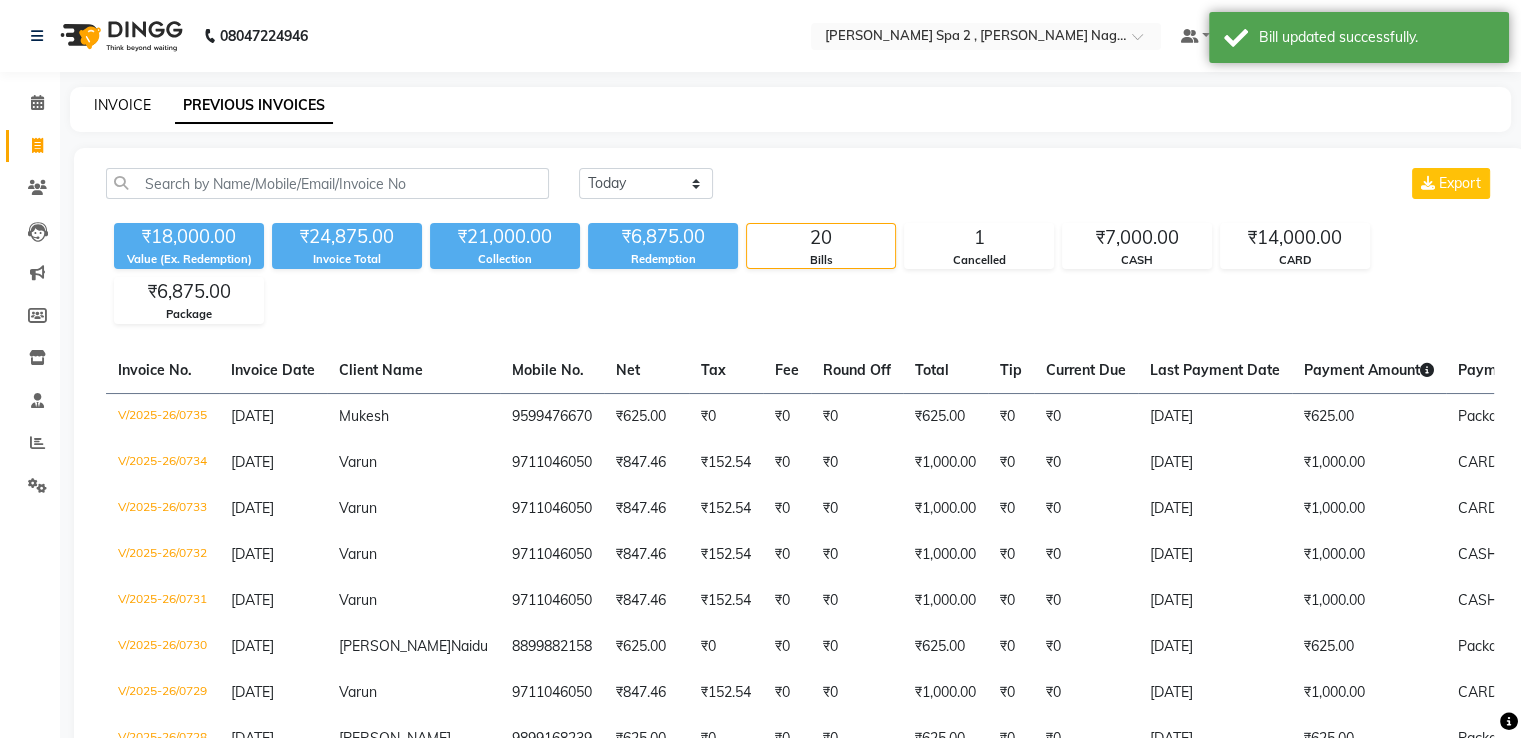 click on "INVOICE" 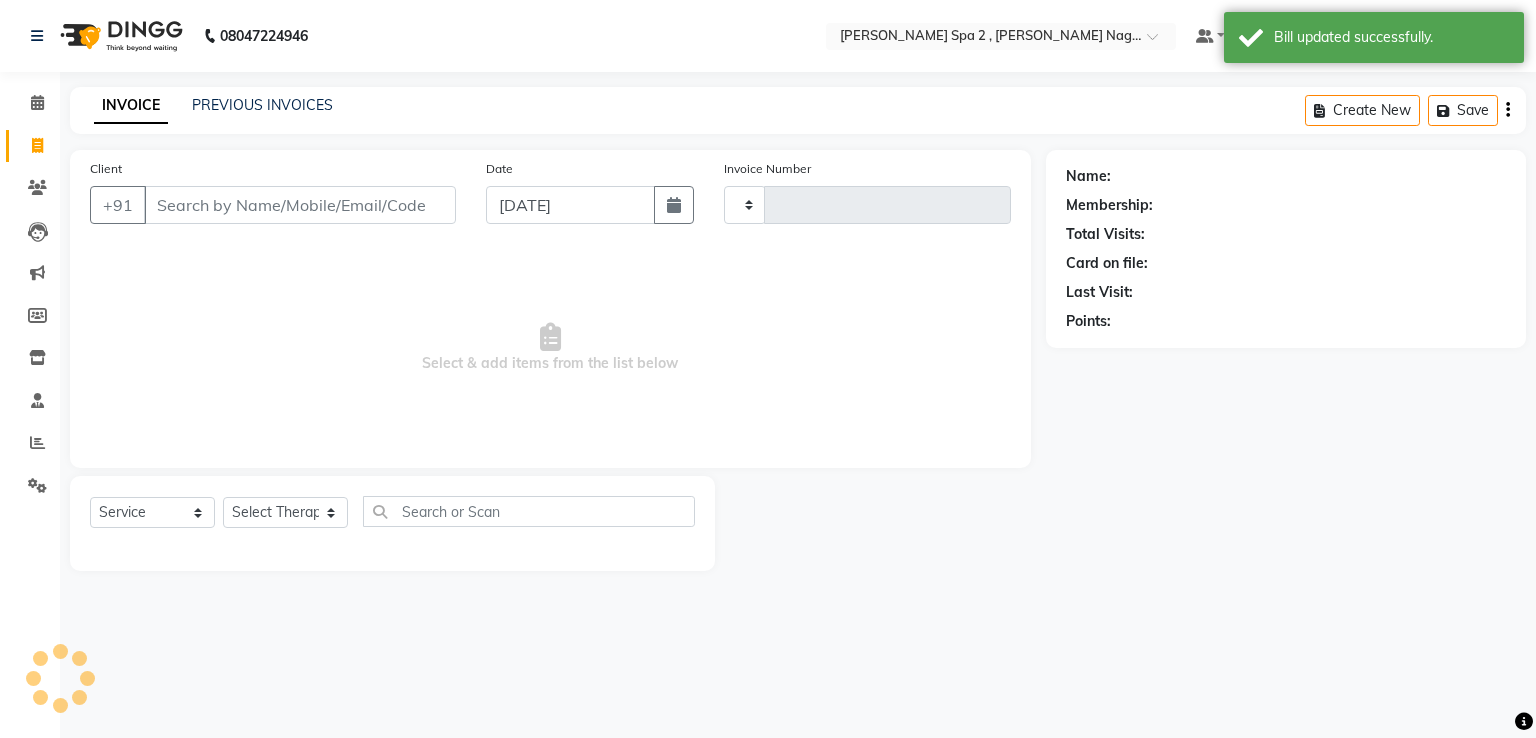 type on "0736" 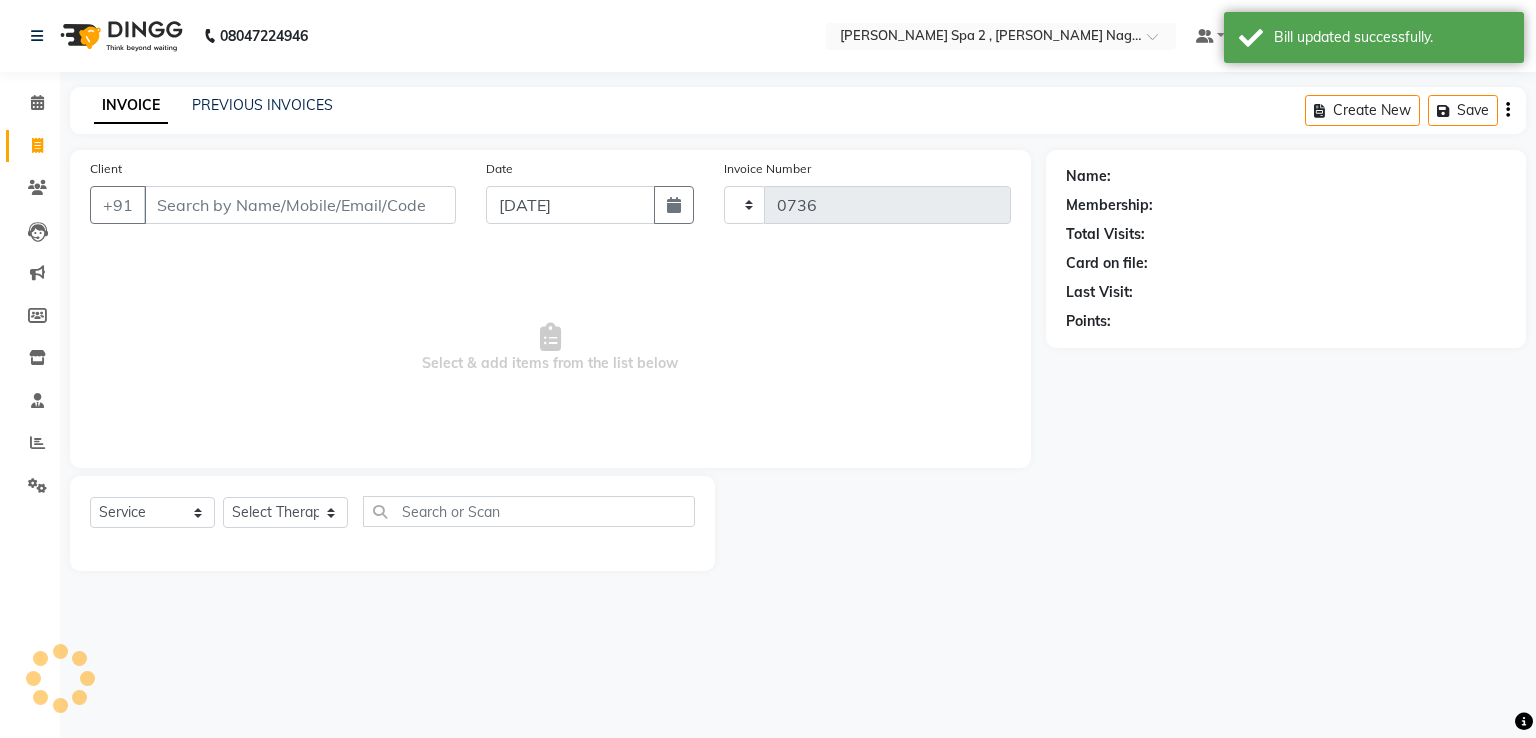 select on "7611" 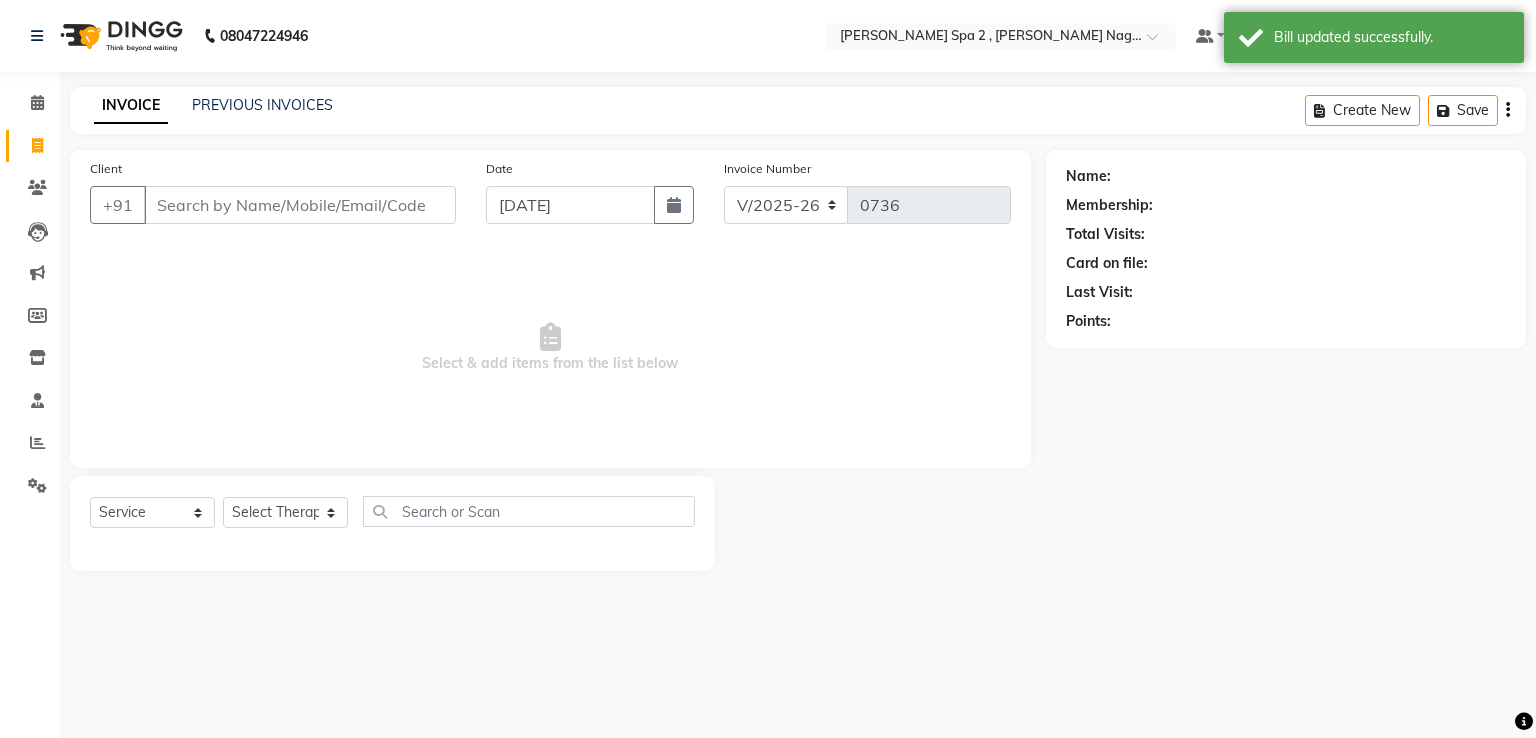 click on "Client" at bounding box center [300, 205] 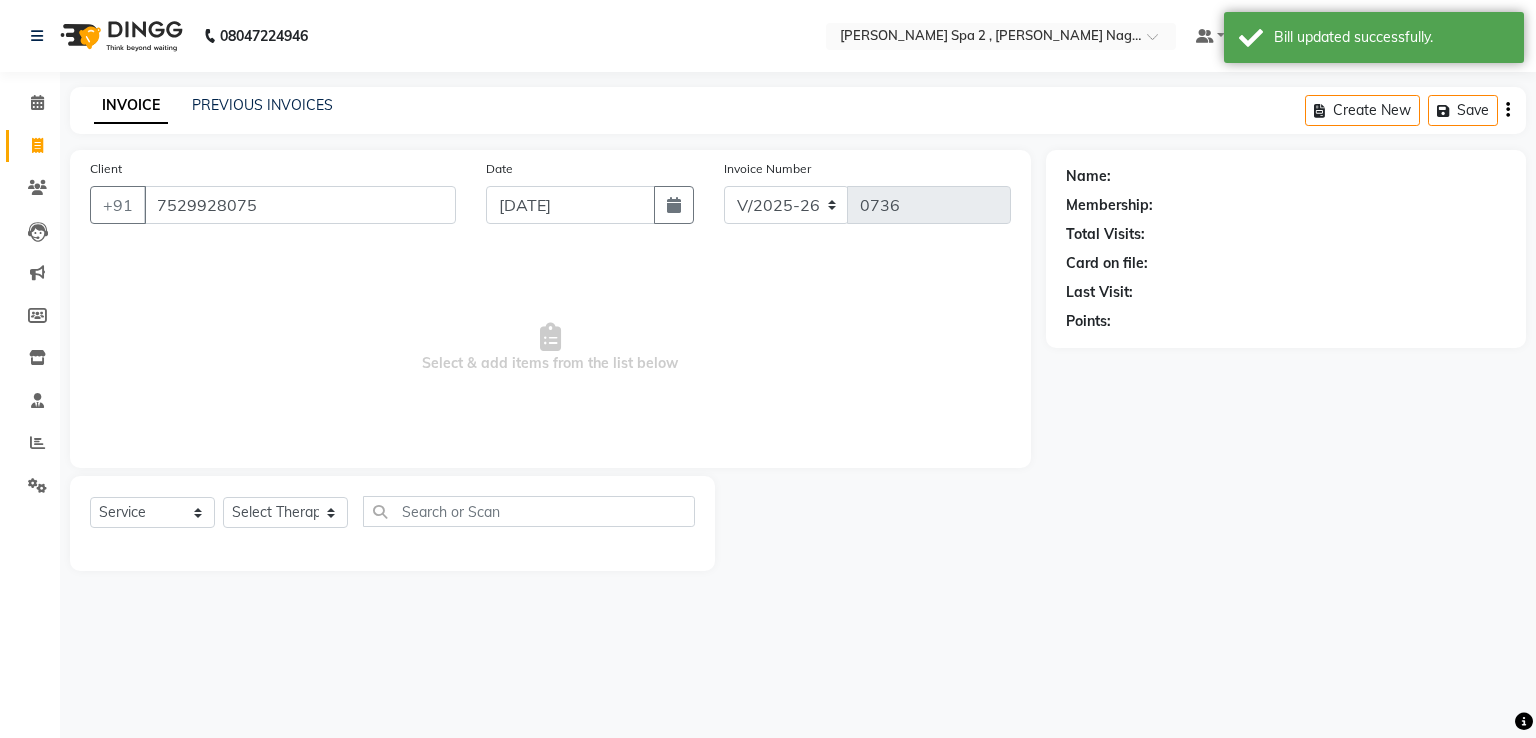type on "7529928075" 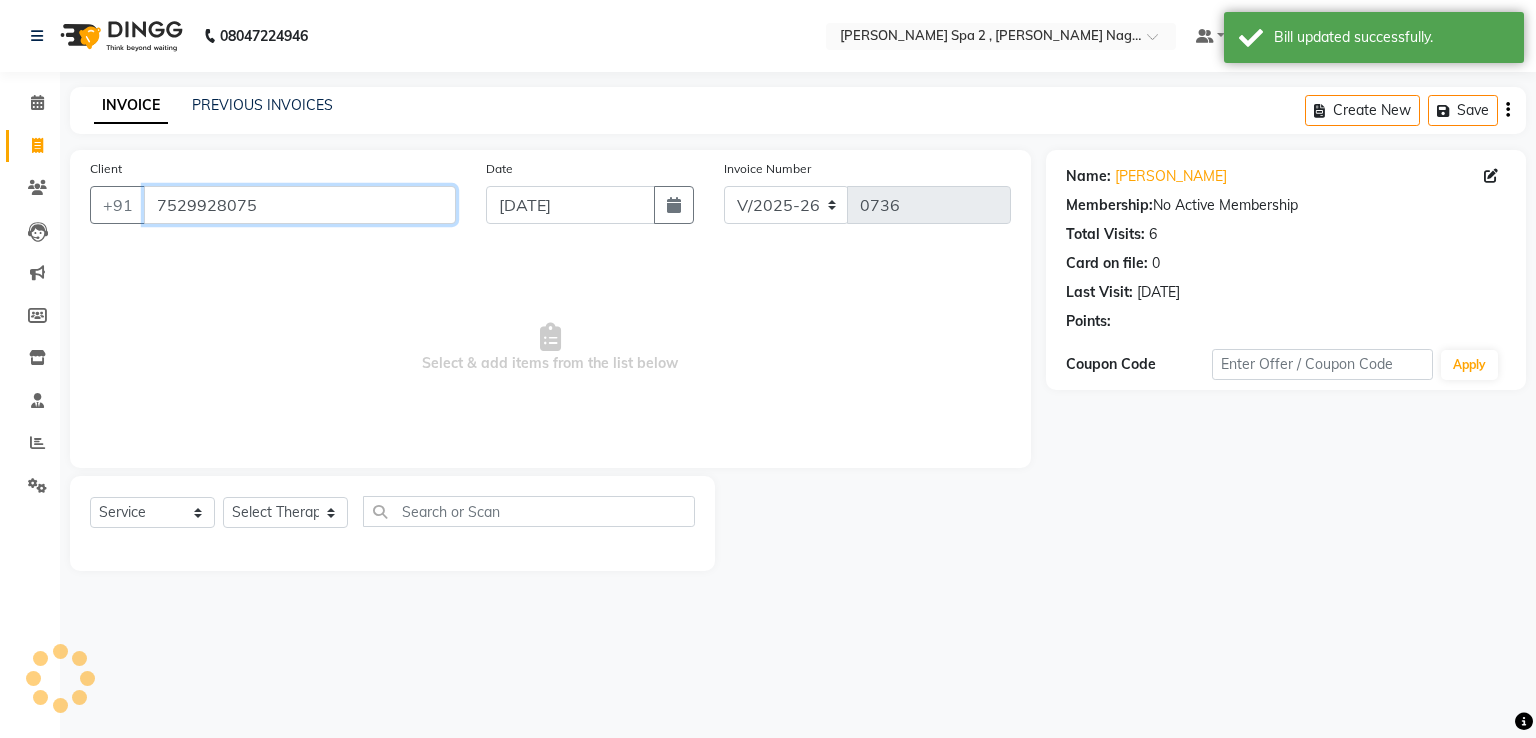 click on "7529928075" at bounding box center [300, 205] 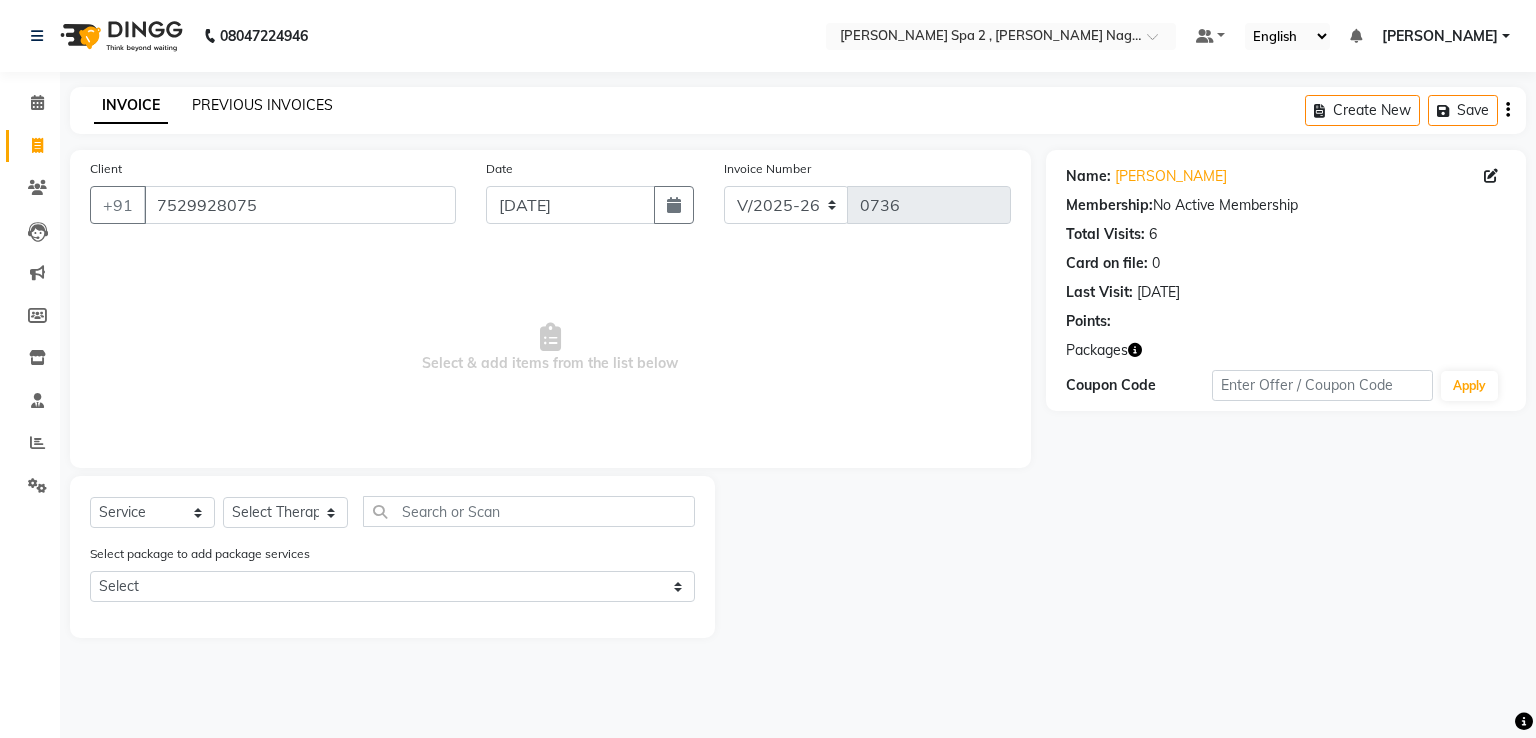 click on "PREVIOUS INVOICES" 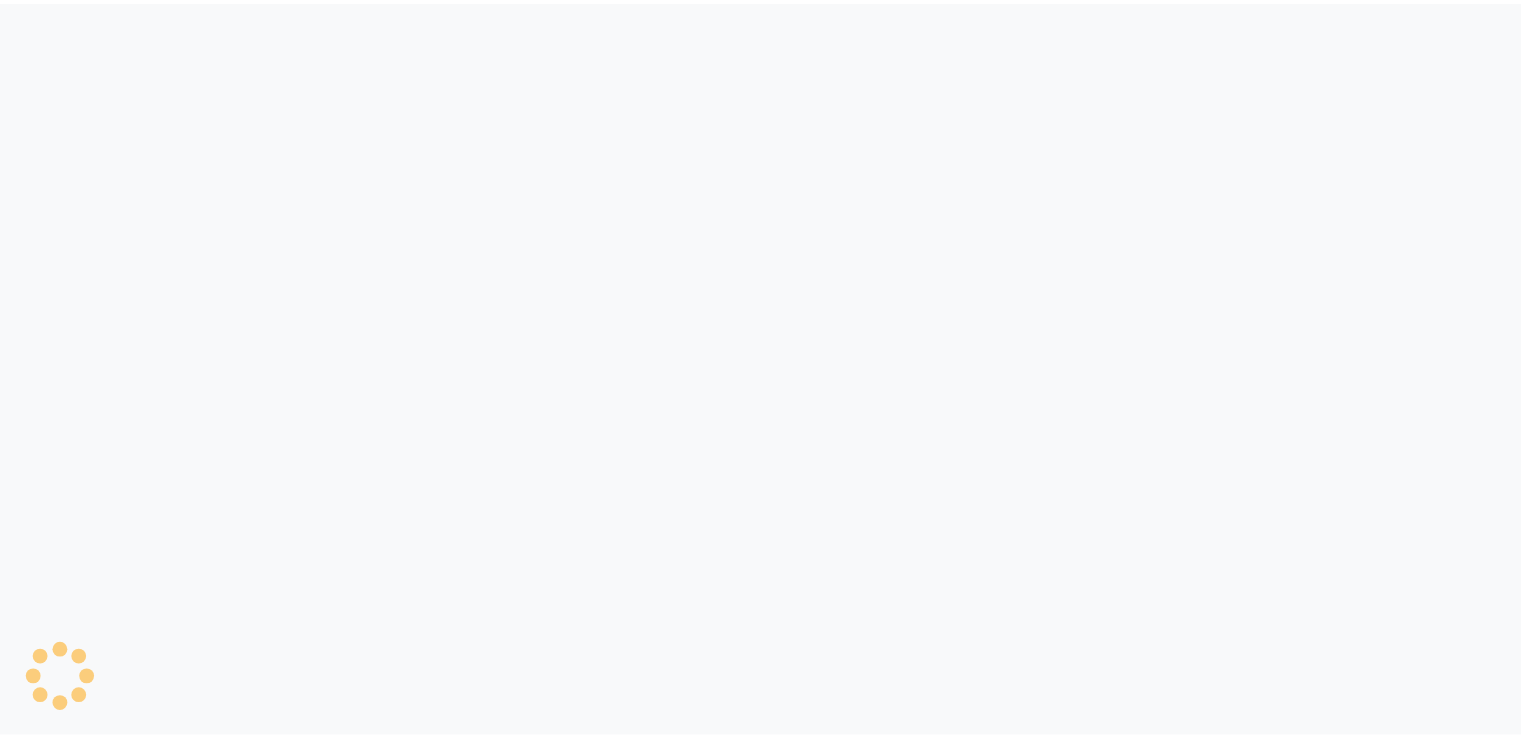 scroll, scrollTop: 0, scrollLeft: 0, axis: both 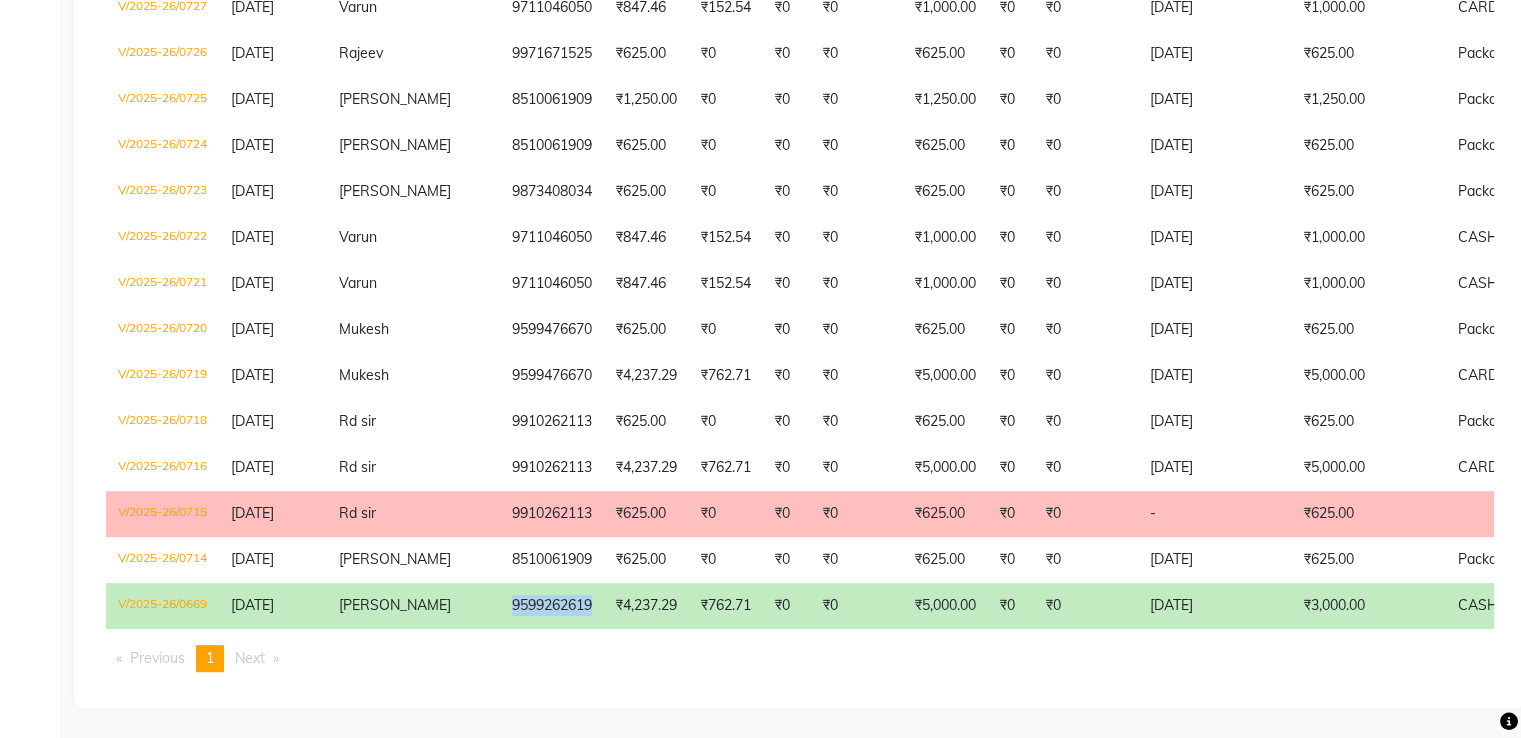 copy on "9599262619" 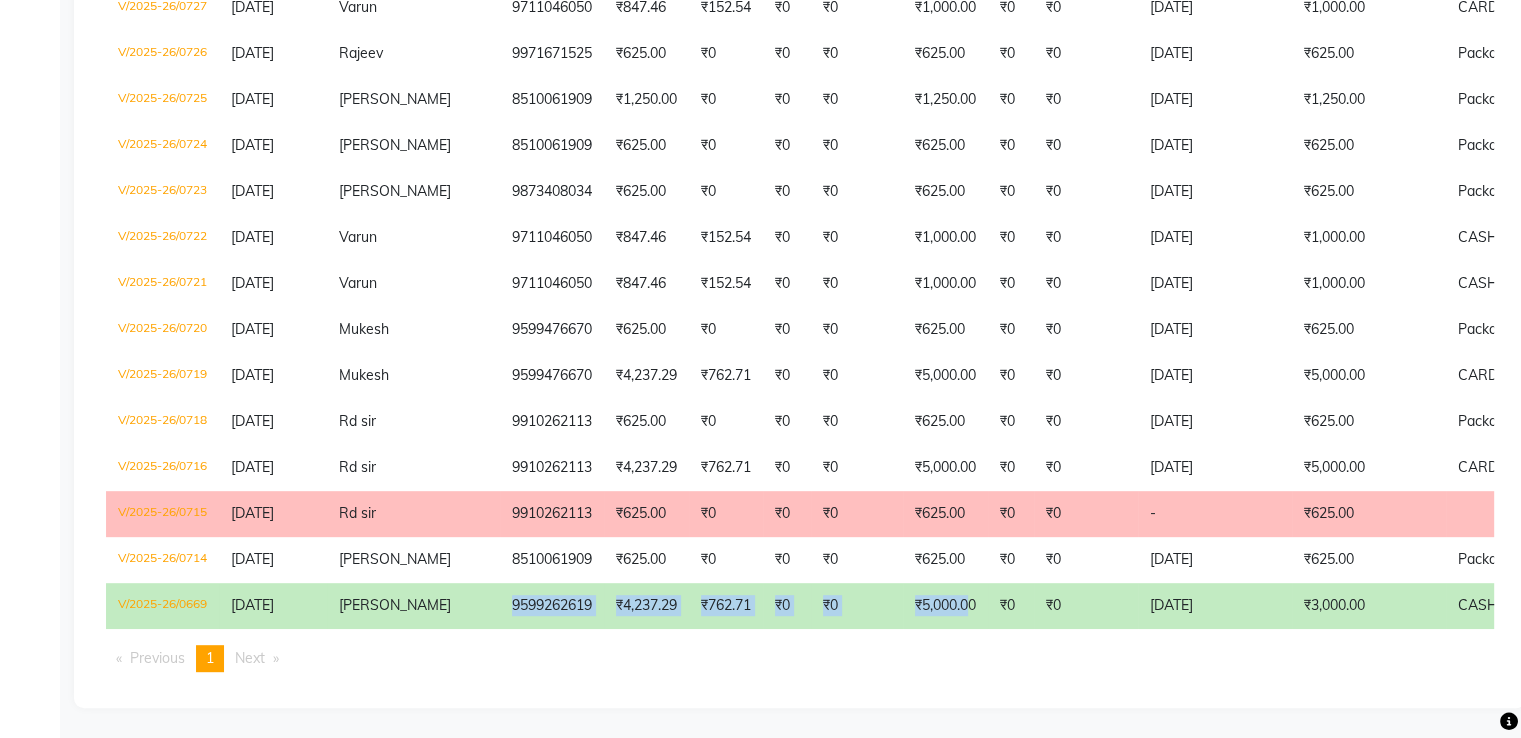 drag, startPoint x: 444, startPoint y: 599, endPoint x: 915, endPoint y: 597, distance: 471.00424 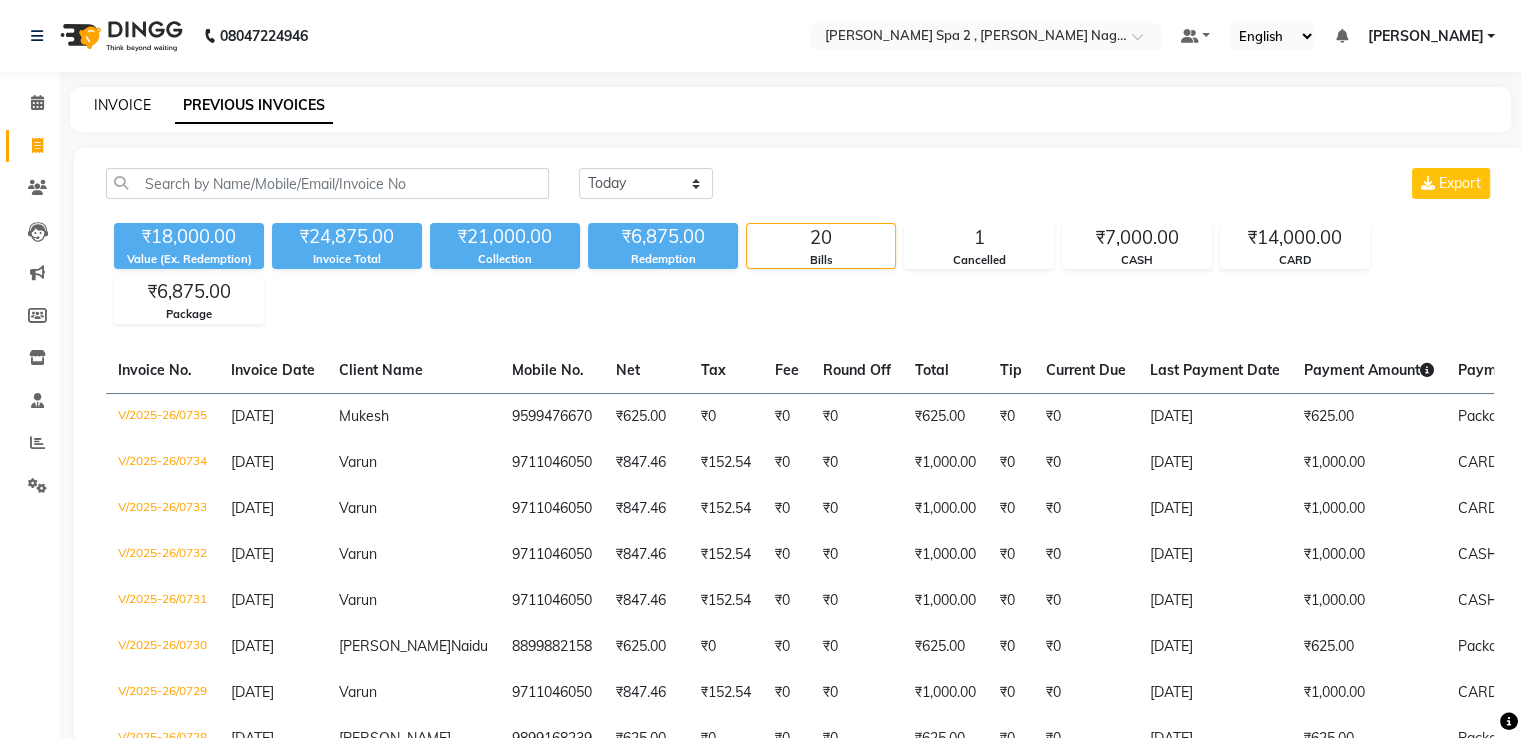click on "INVOICE" 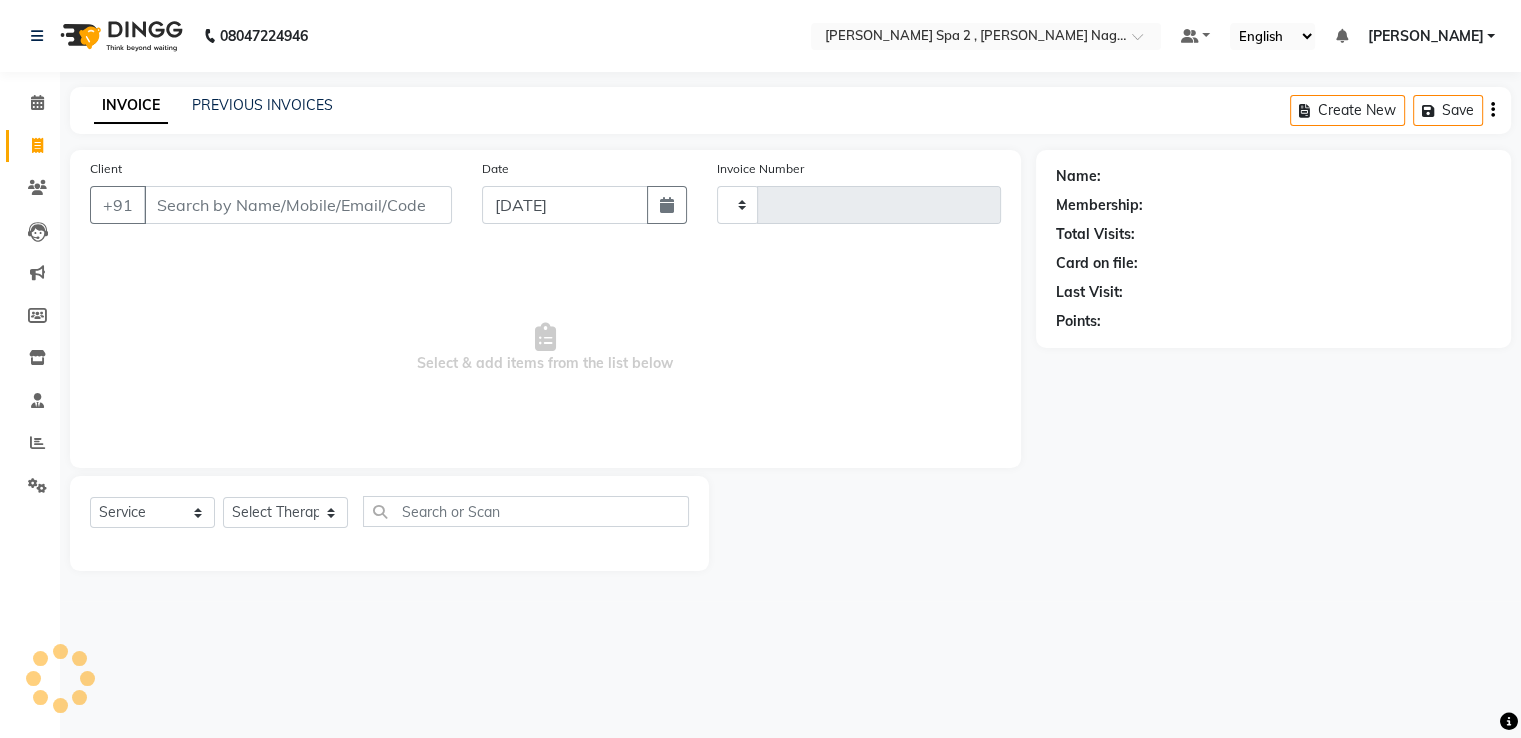 type on "0736" 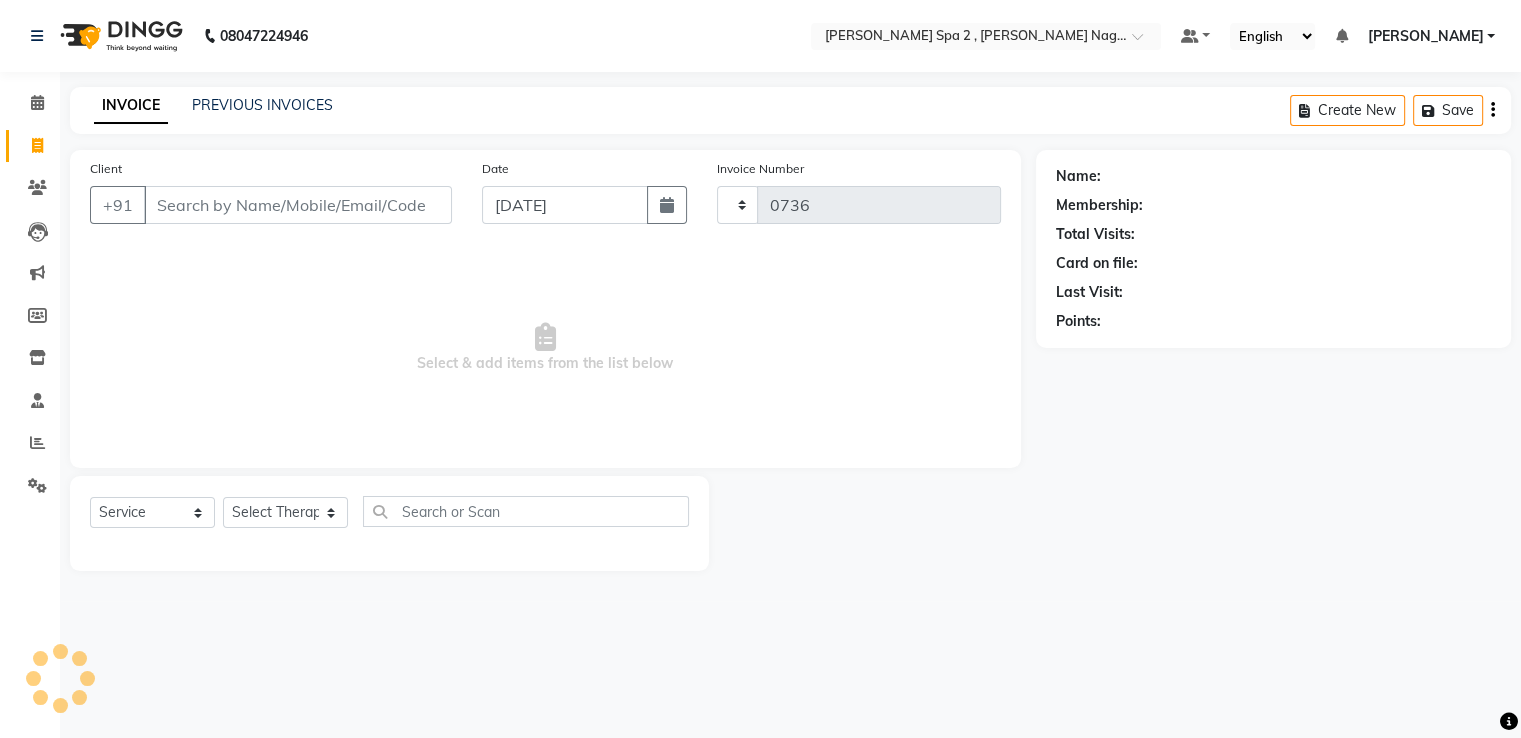 select on "7611" 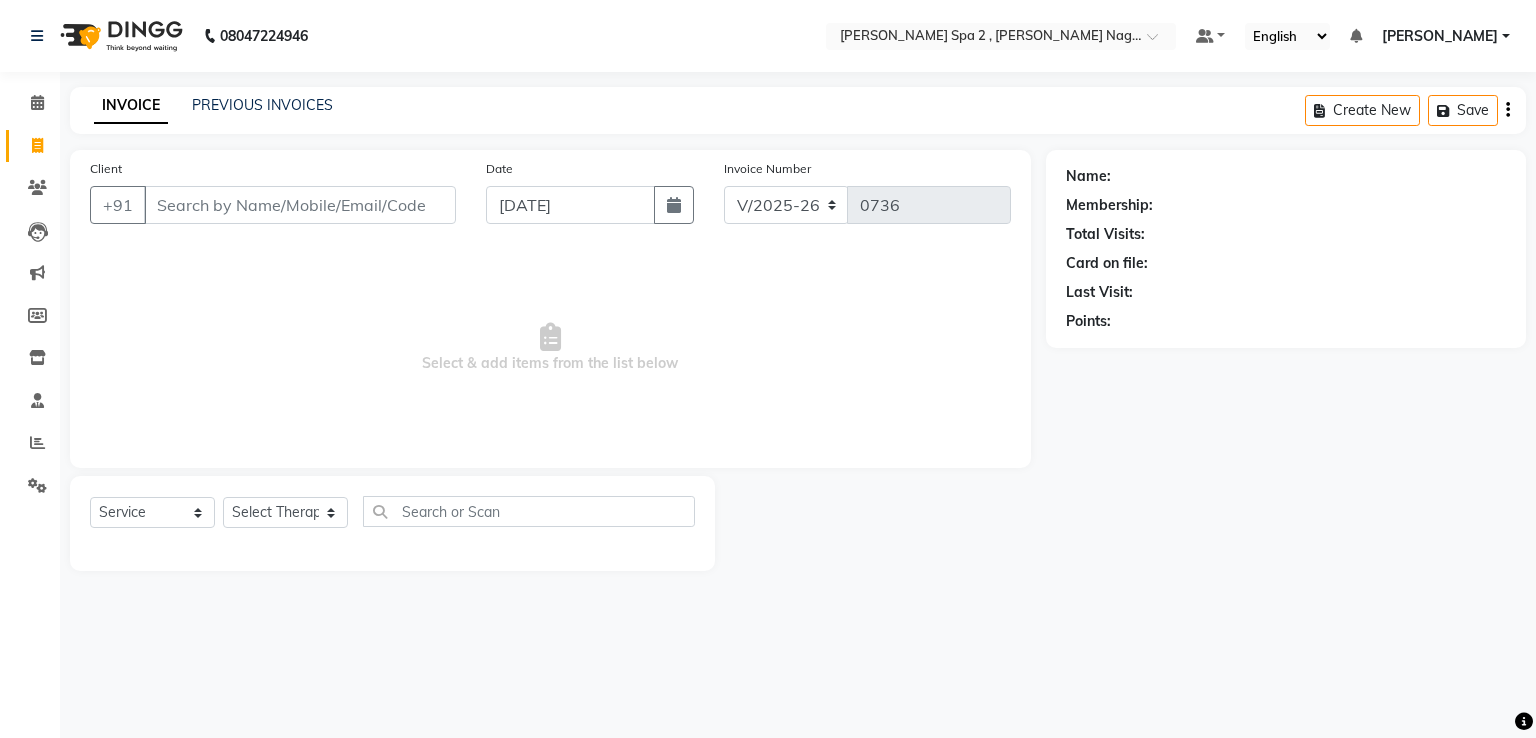 click on "Client" at bounding box center (300, 205) 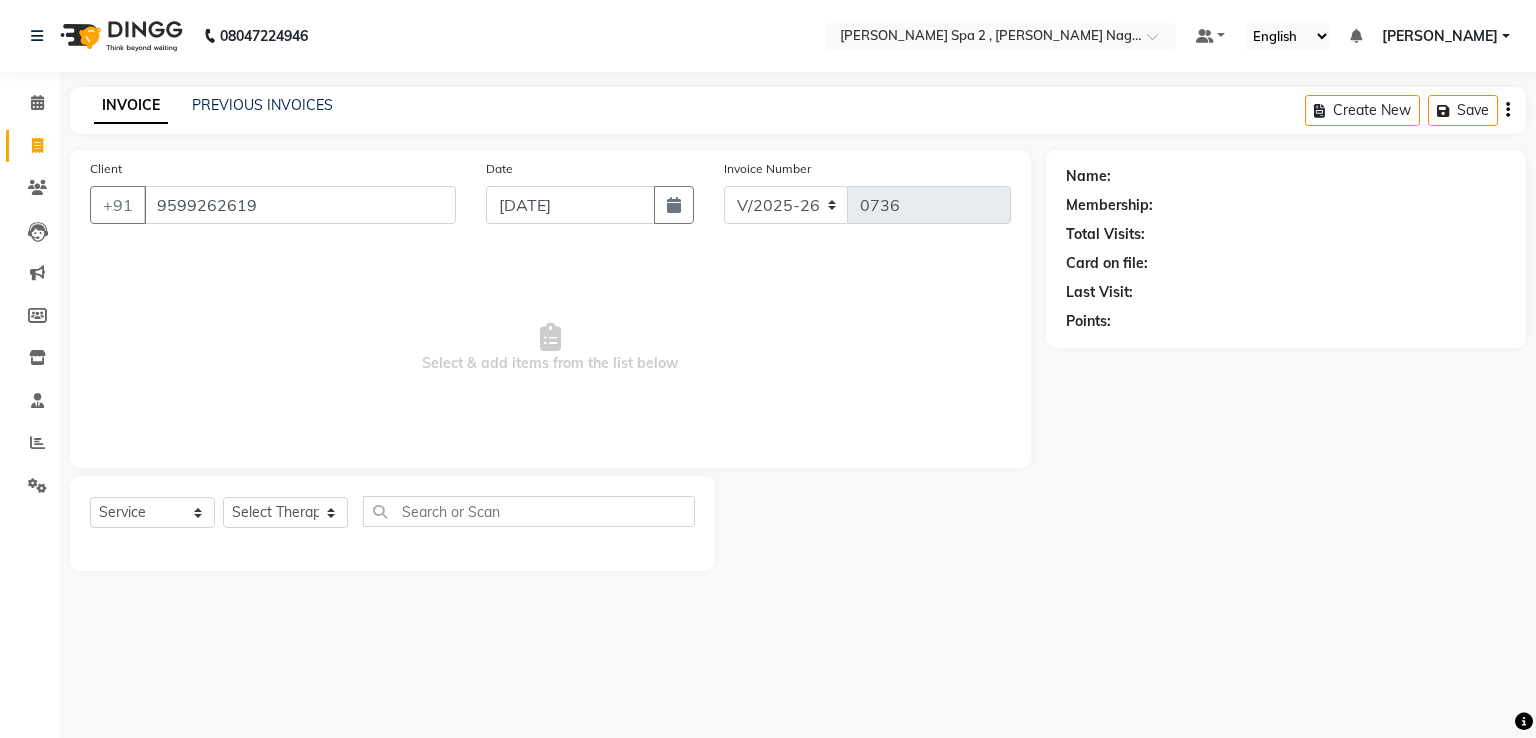 type on "9599262619" 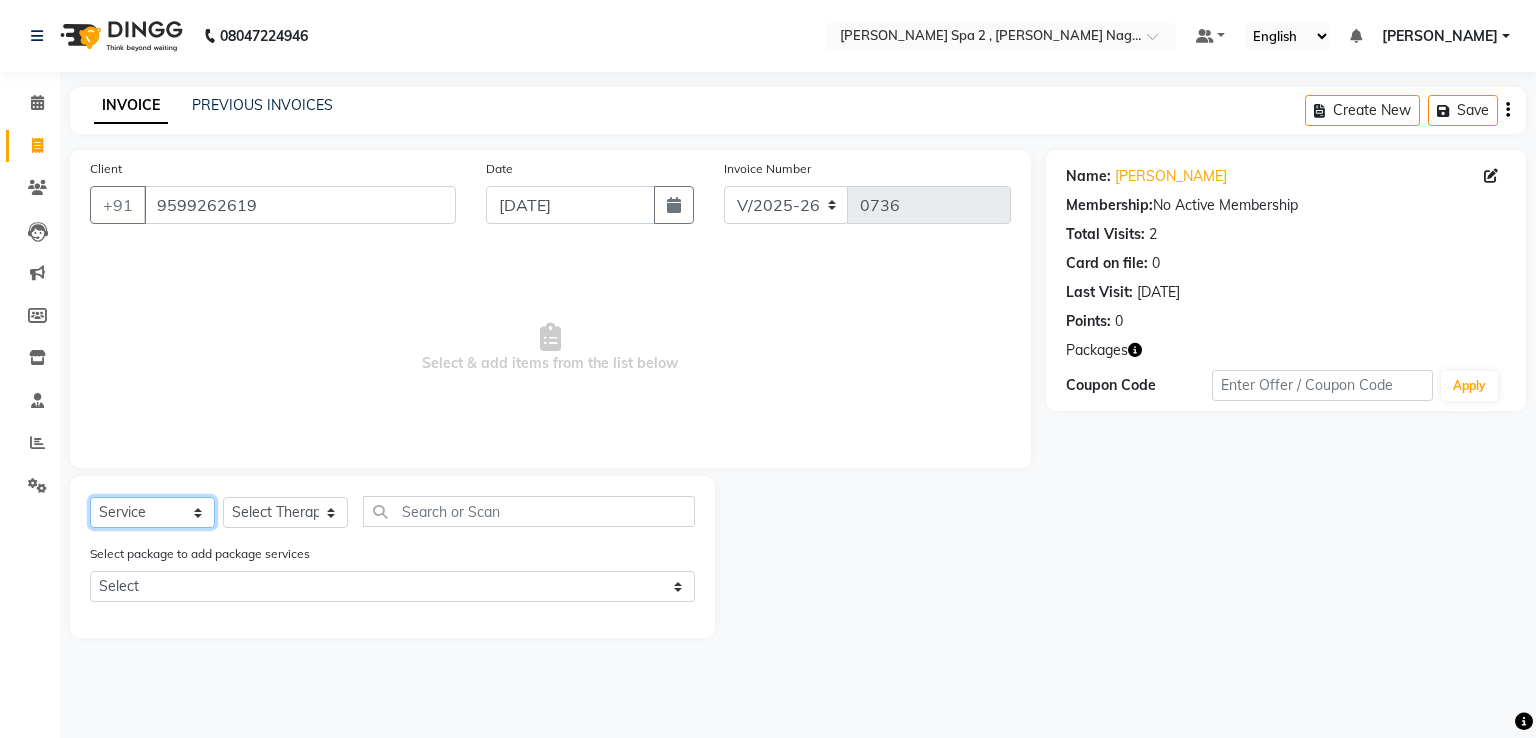 click on "Select  Service  Product  Membership  Package Voucher Prepaid Gift Card" 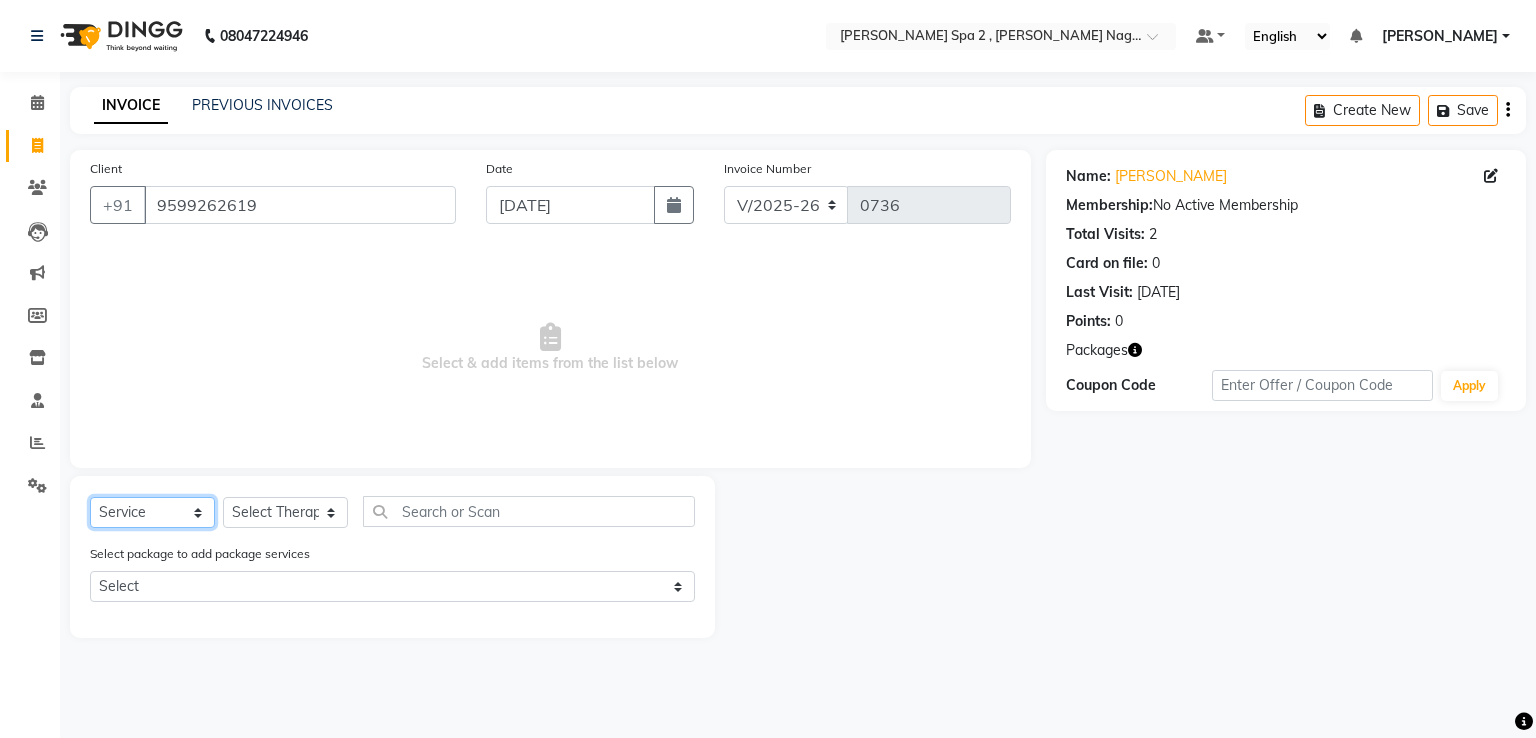 click on "Select  Service  Product  Membership  Package Voucher Prepaid Gift Card" 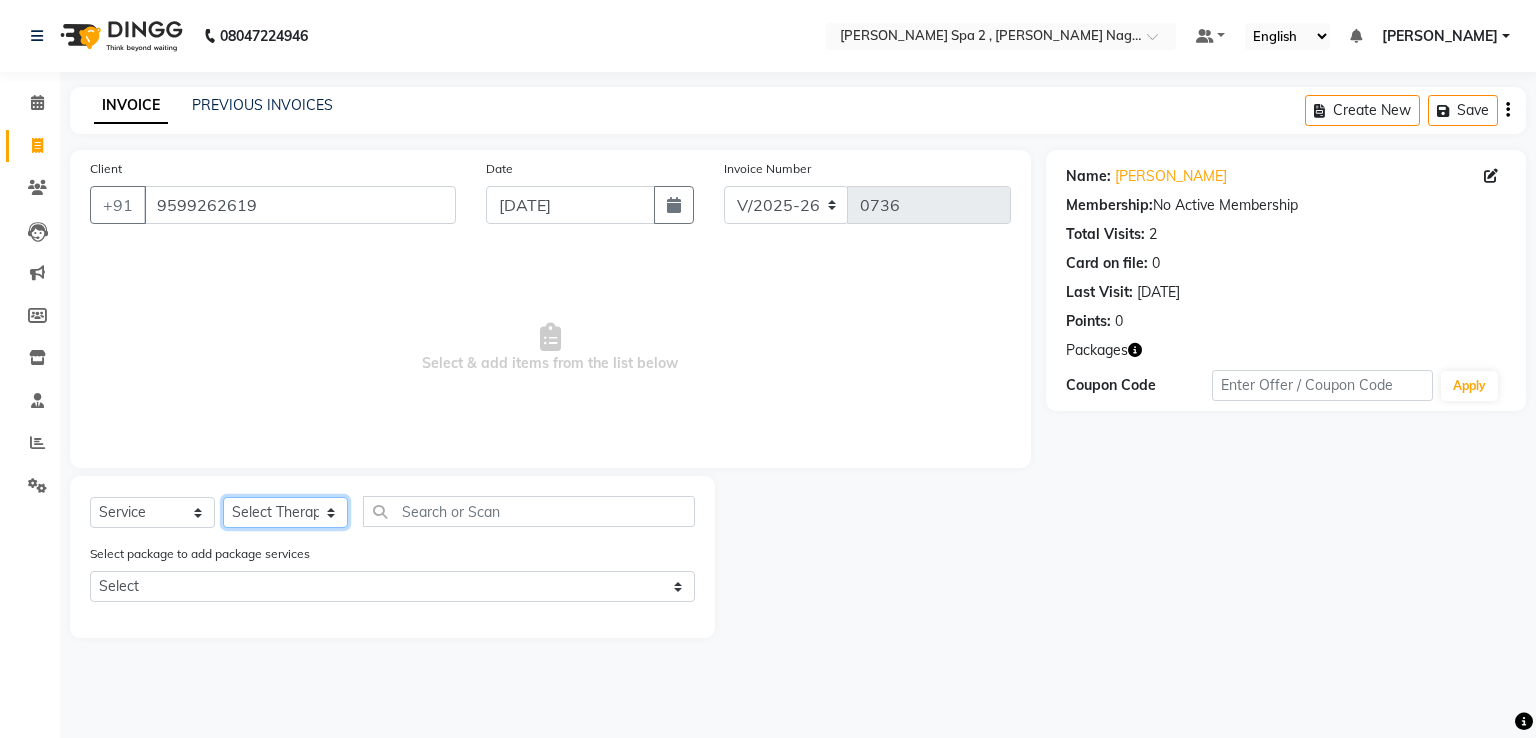 click on "Select Therapist Manager" 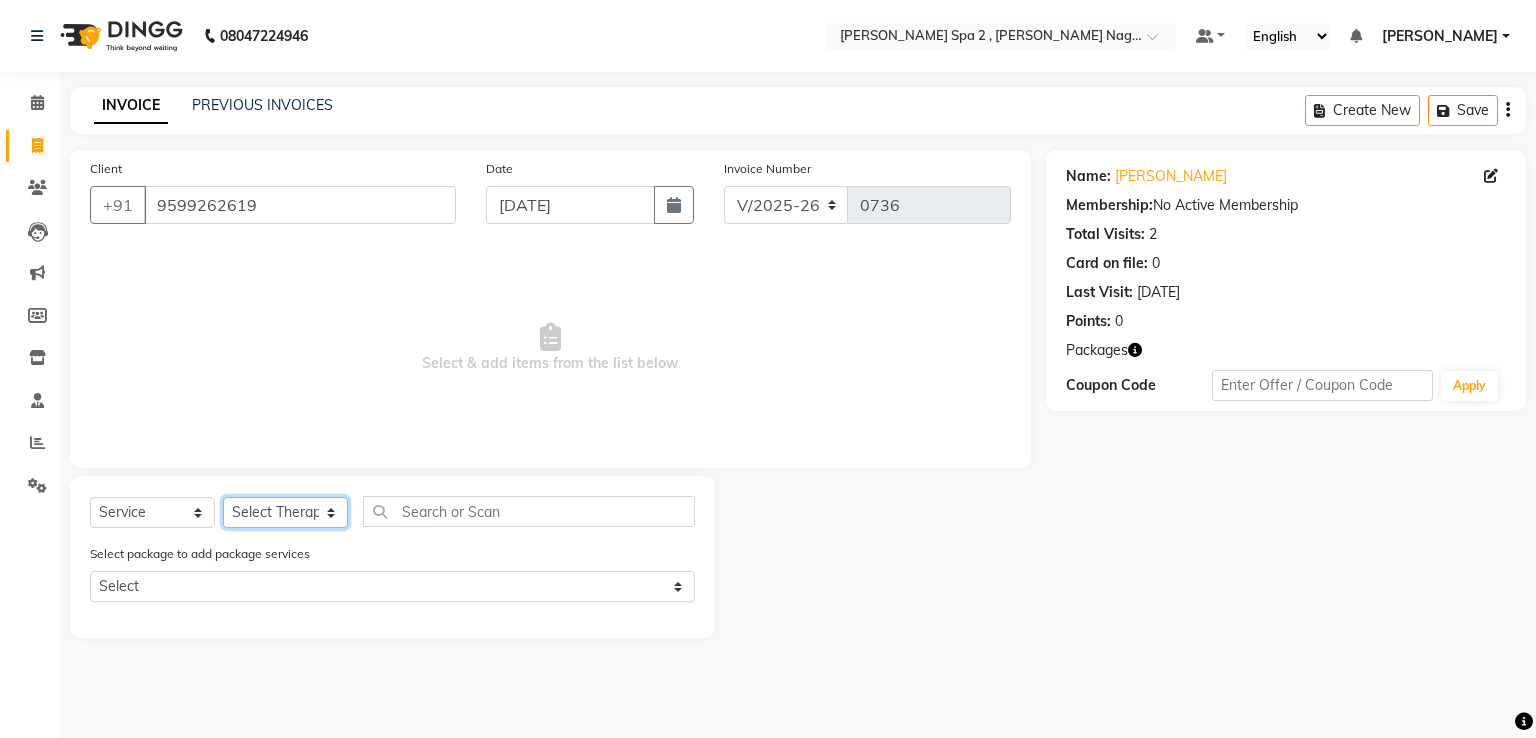 select on "67382" 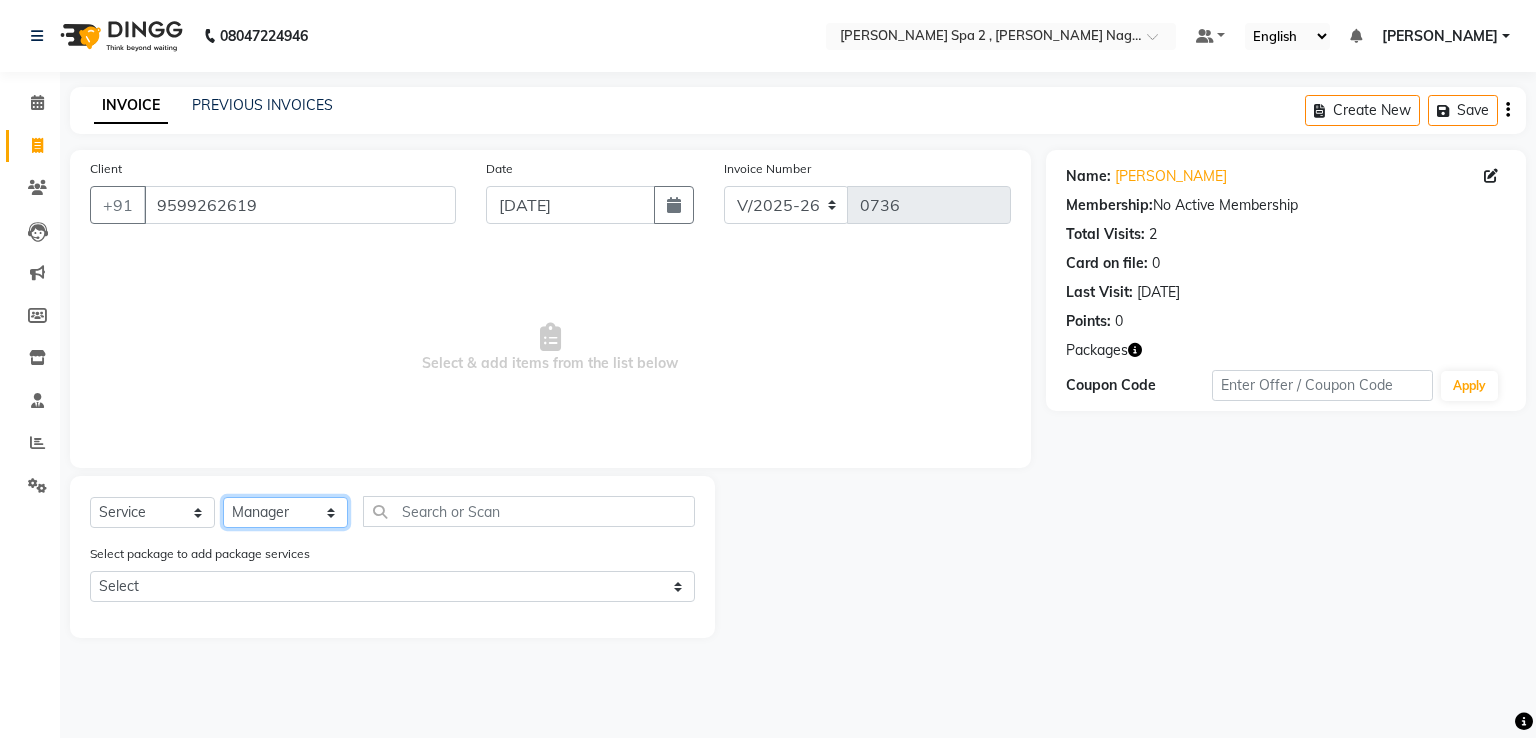 click on "Select Therapist Manager" 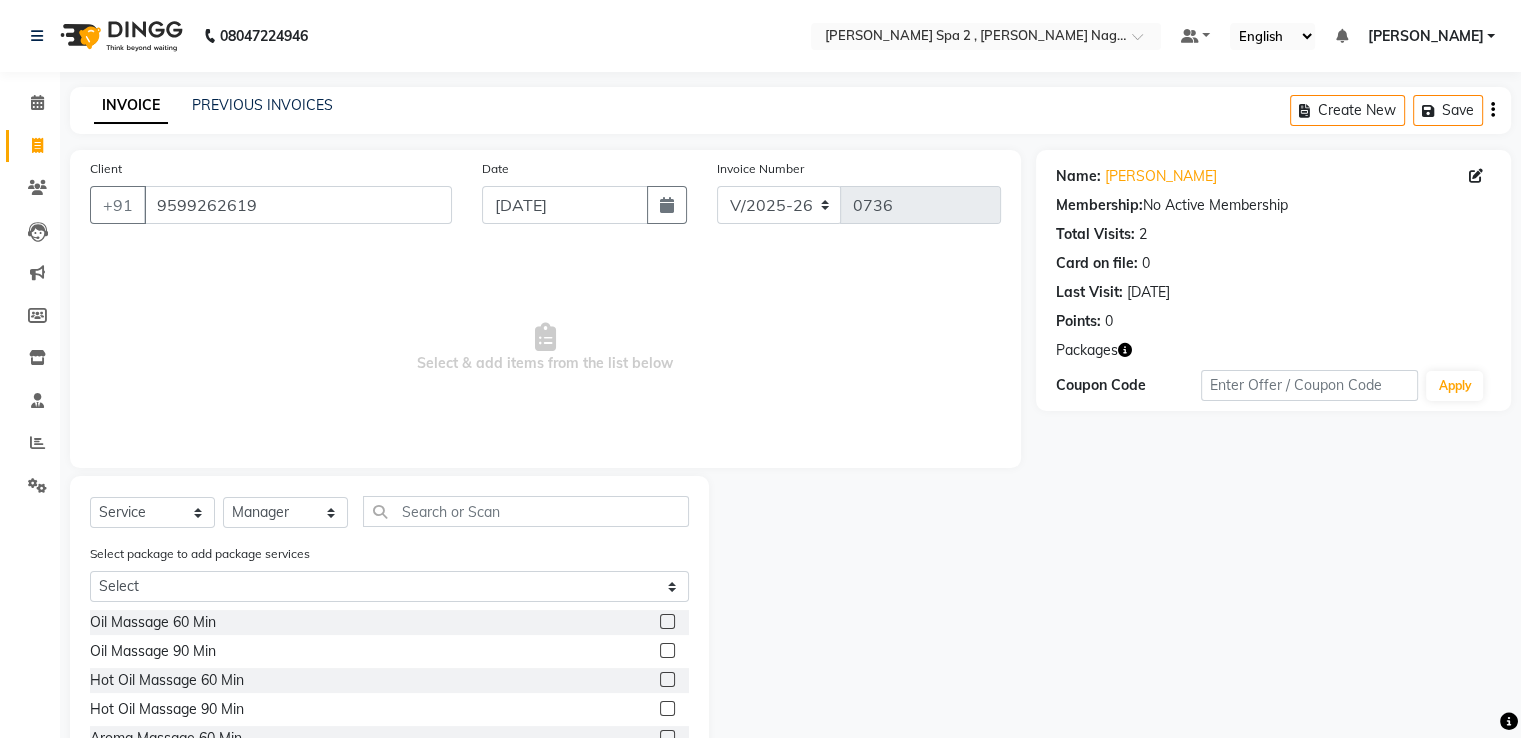 click 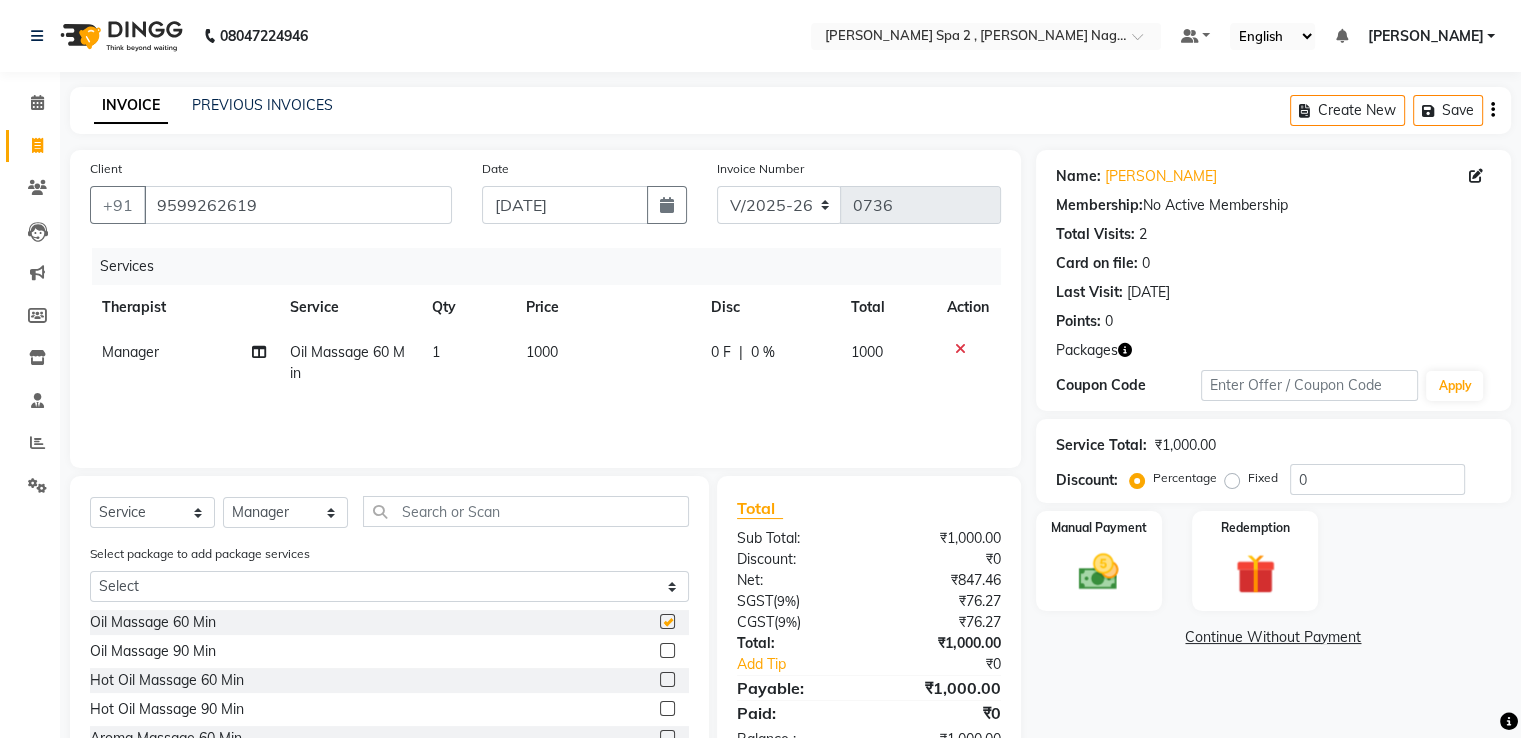 checkbox on "false" 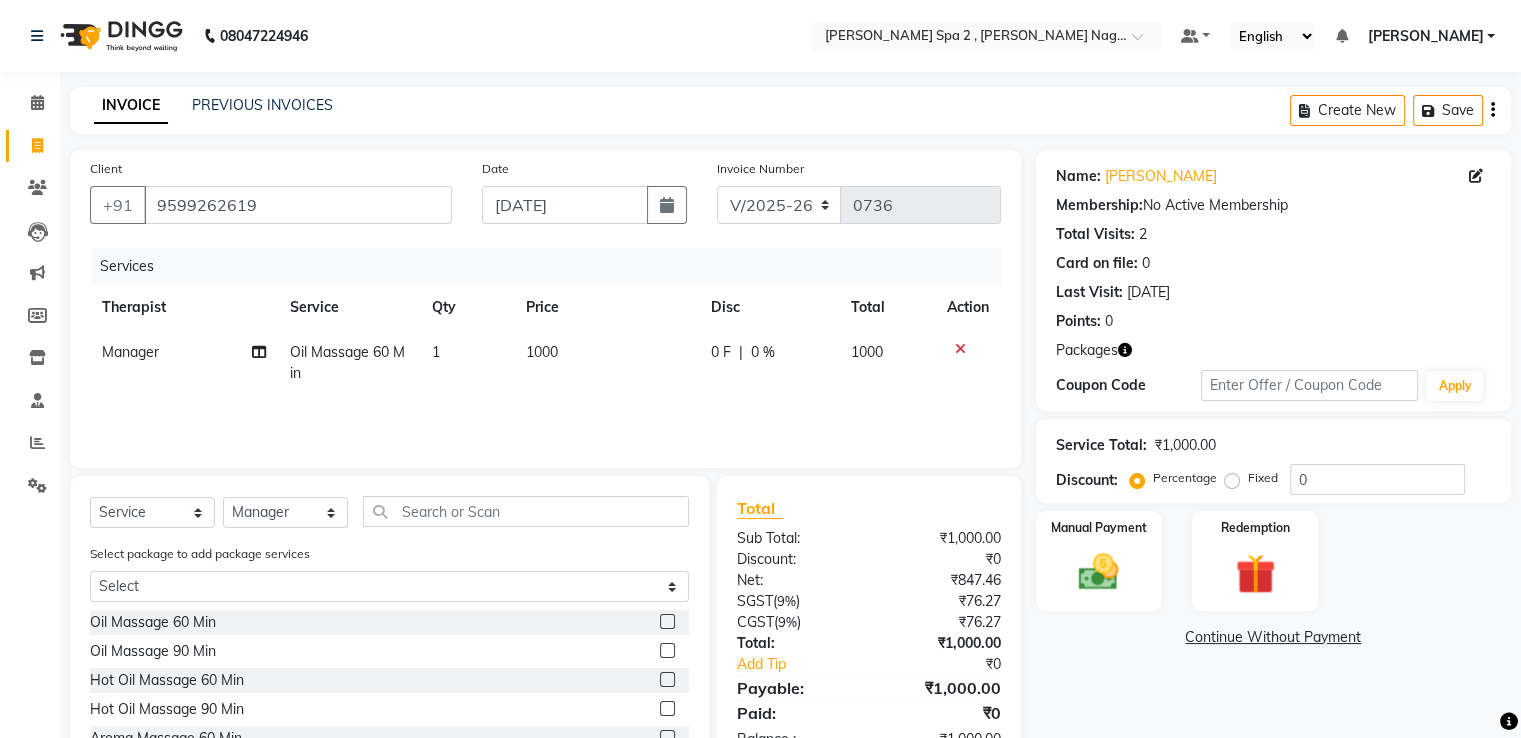 scroll, scrollTop: 71, scrollLeft: 0, axis: vertical 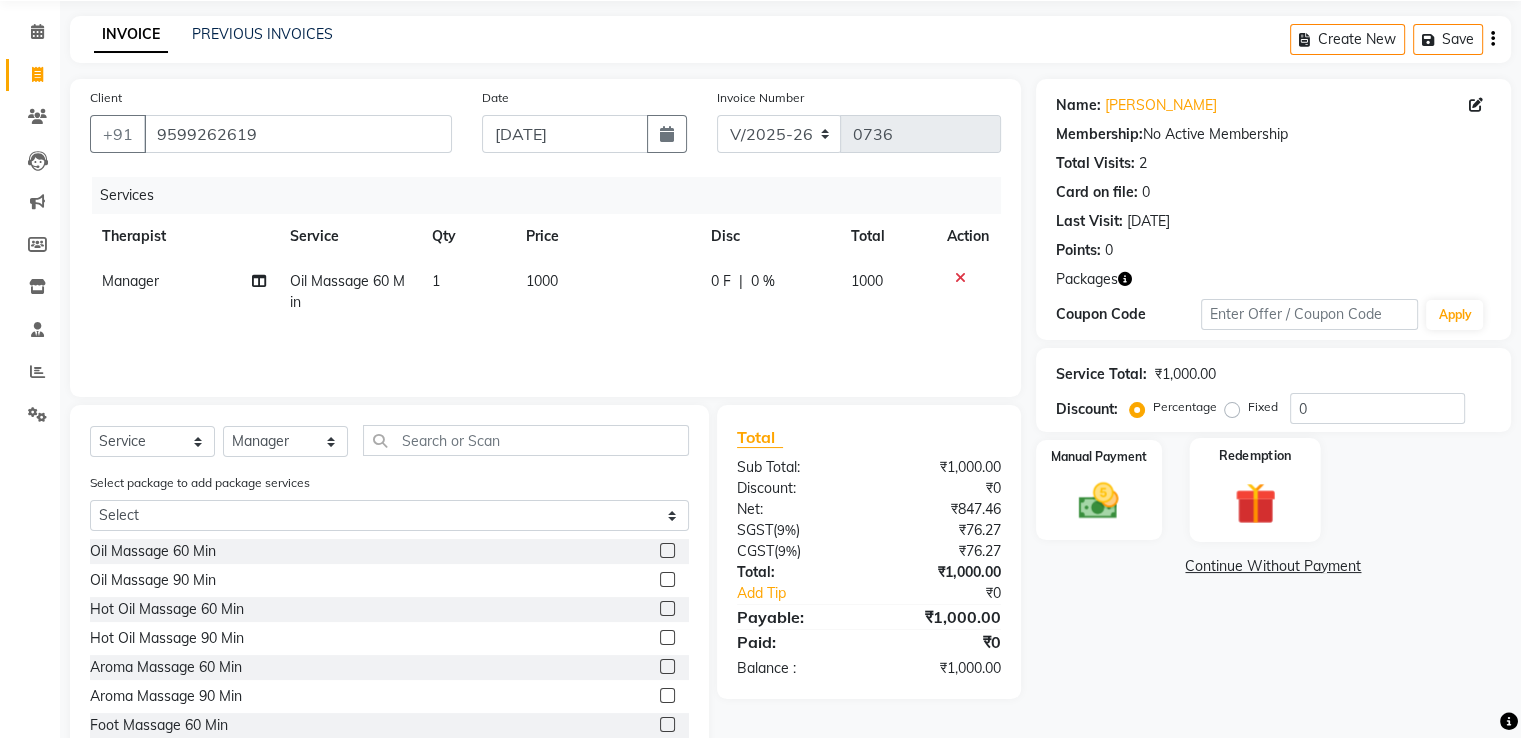 click 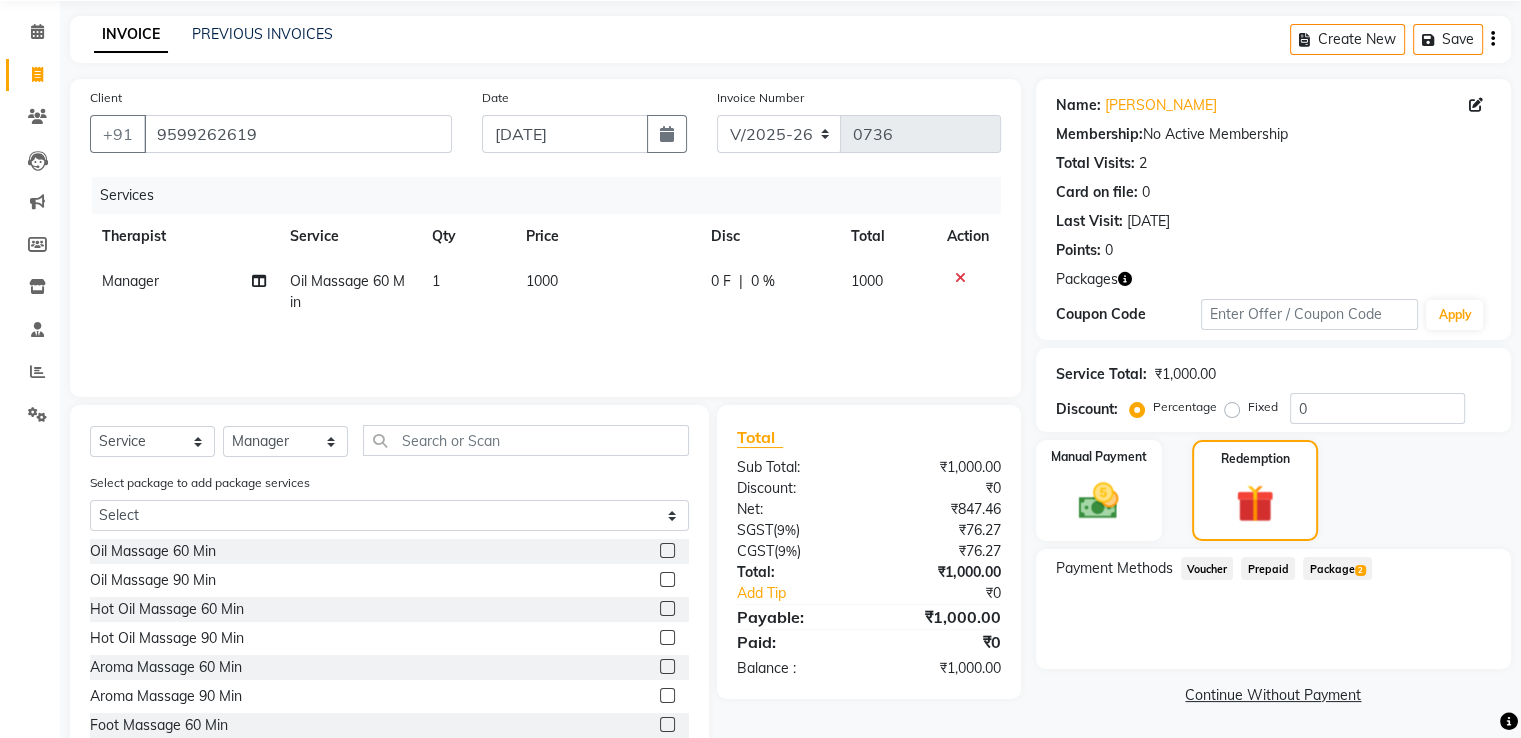 click on "Package  2" 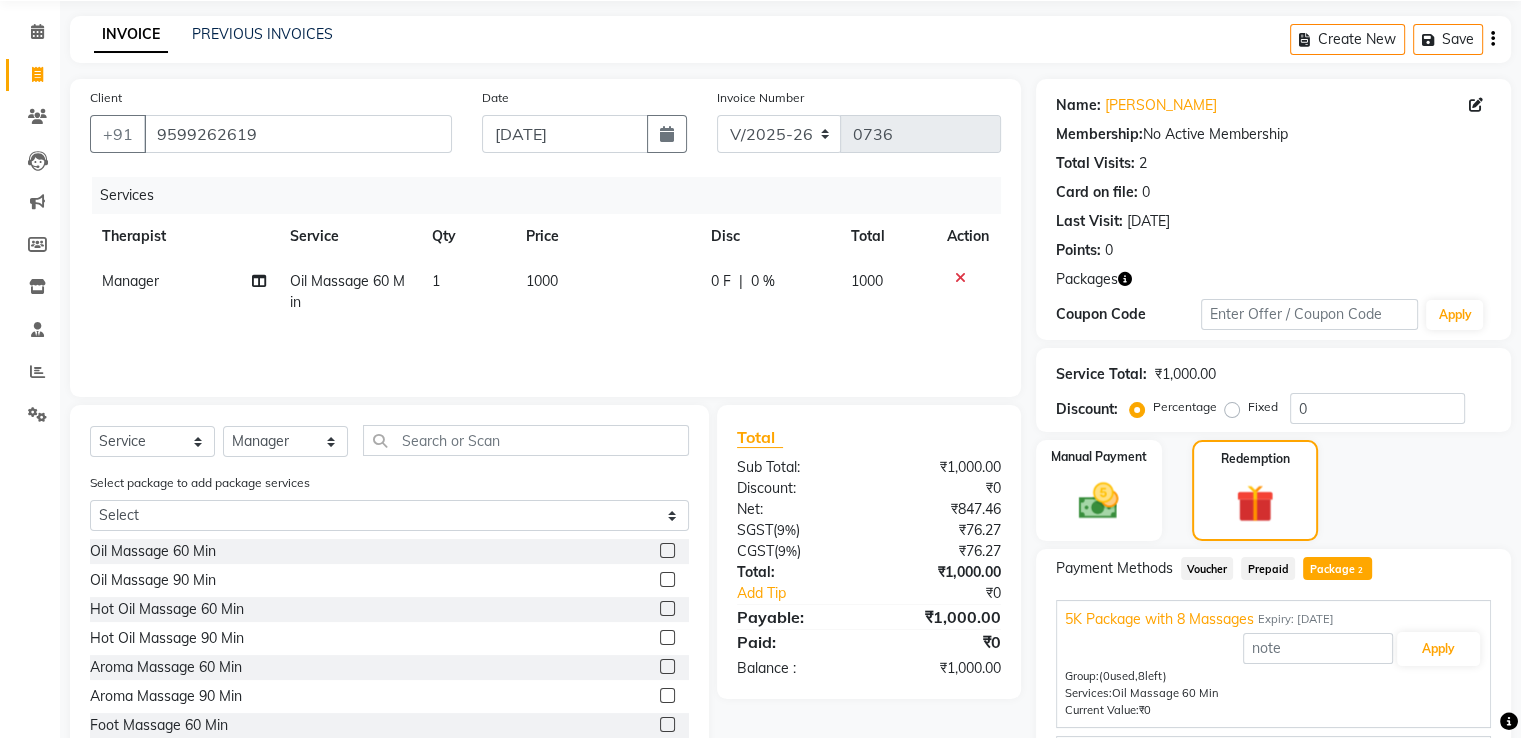 scroll, scrollTop: 186, scrollLeft: 0, axis: vertical 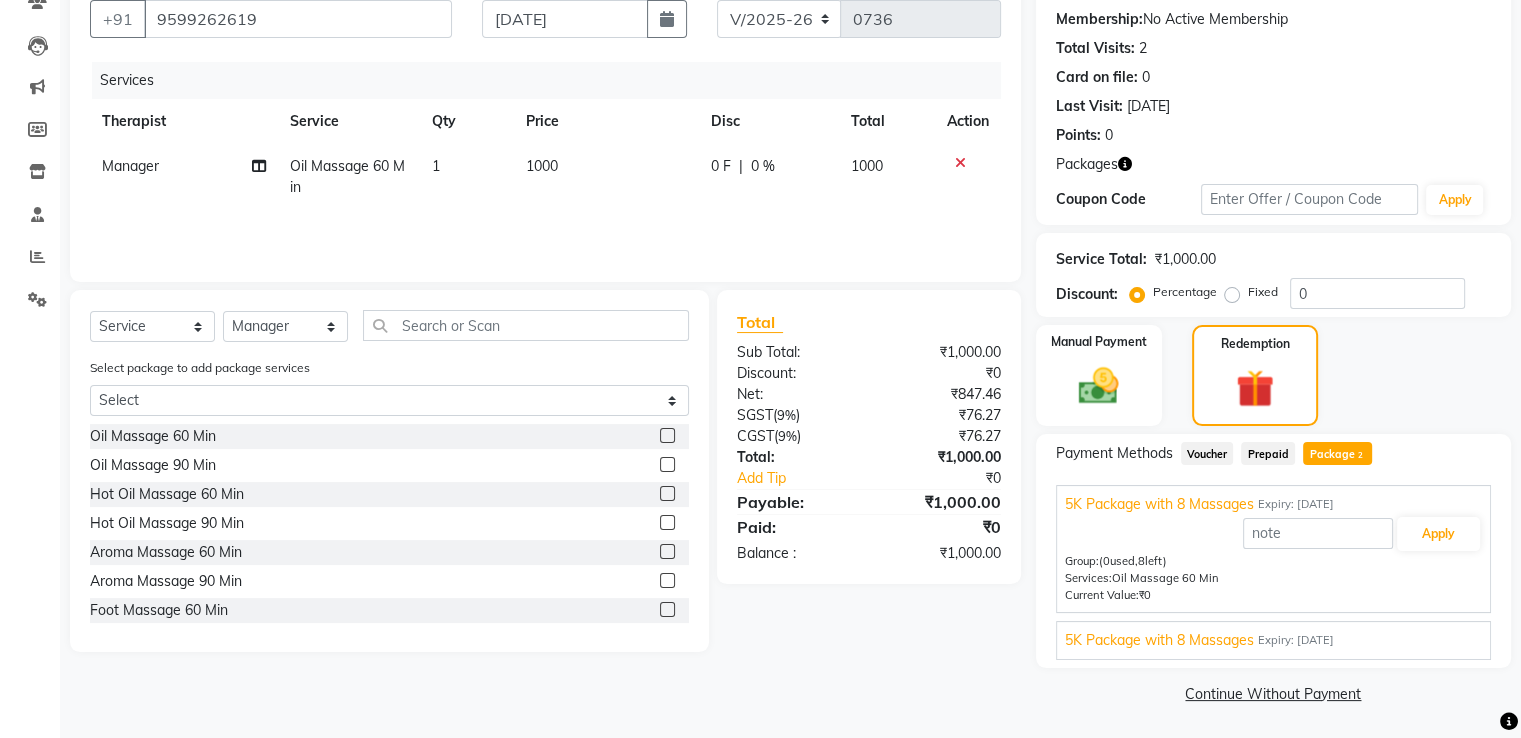 click on "5K Package with 8 Massages" at bounding box center (1159, 640) 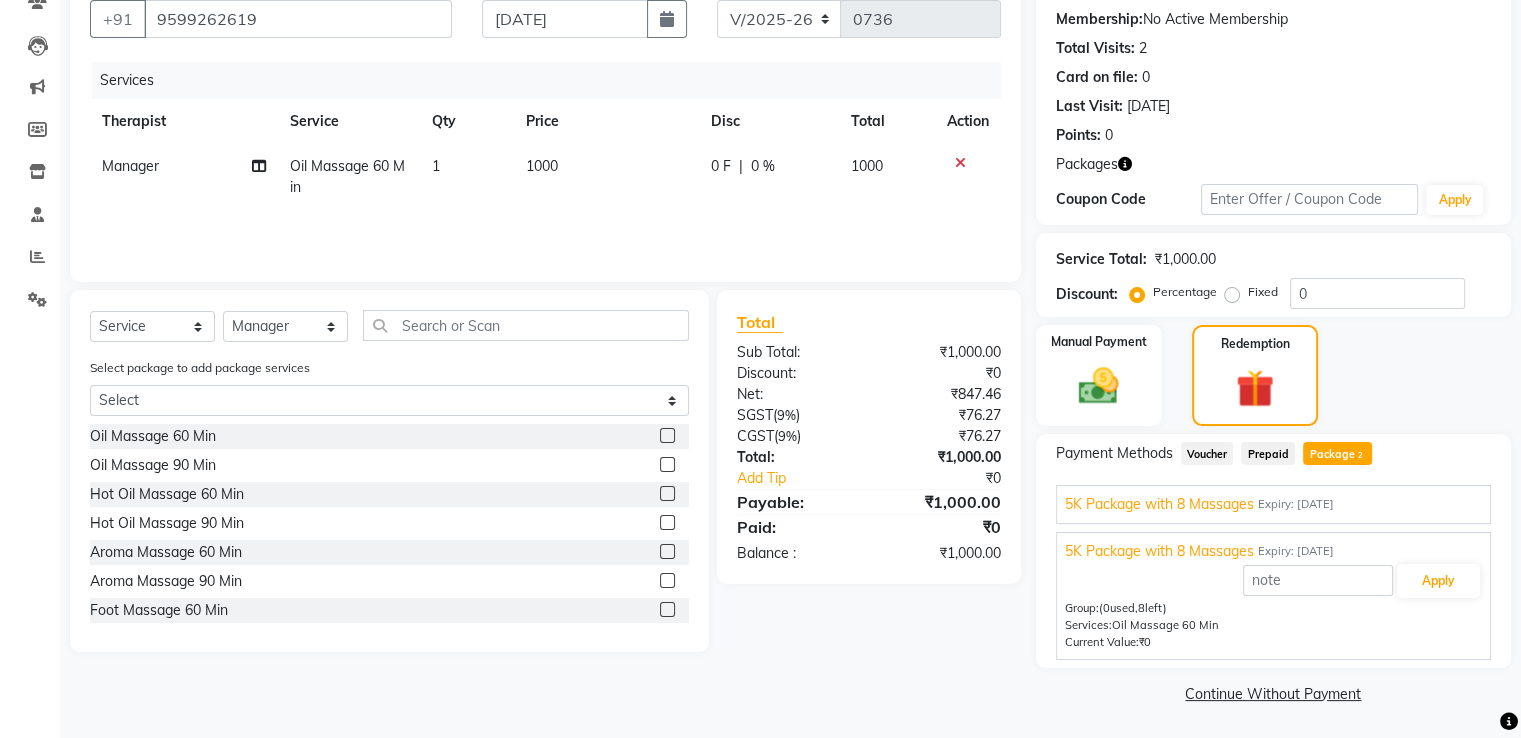 click on "5K Package with 8 Massages" at bounding box center [1159, 504] 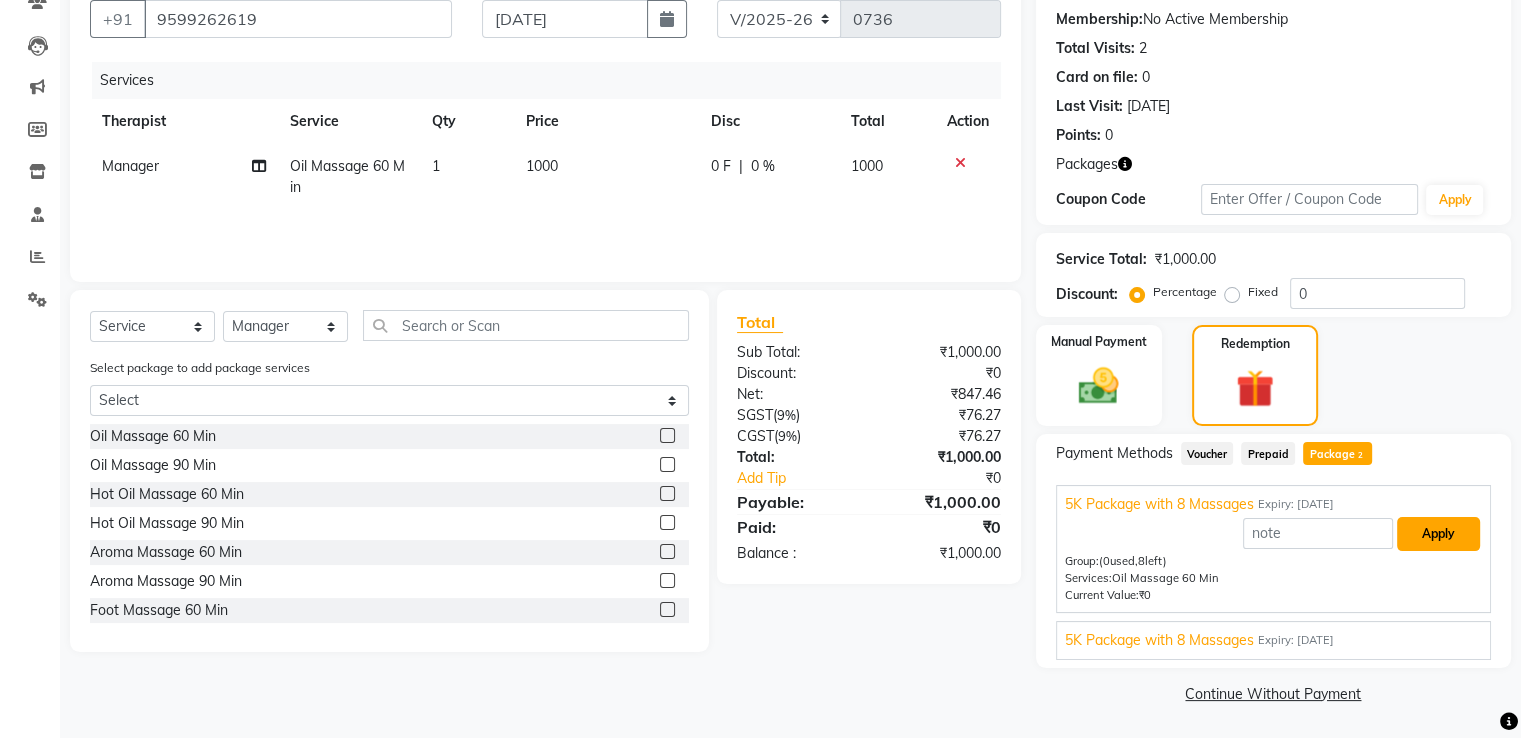 click on "Apply" at bounding box center [1438, 534] 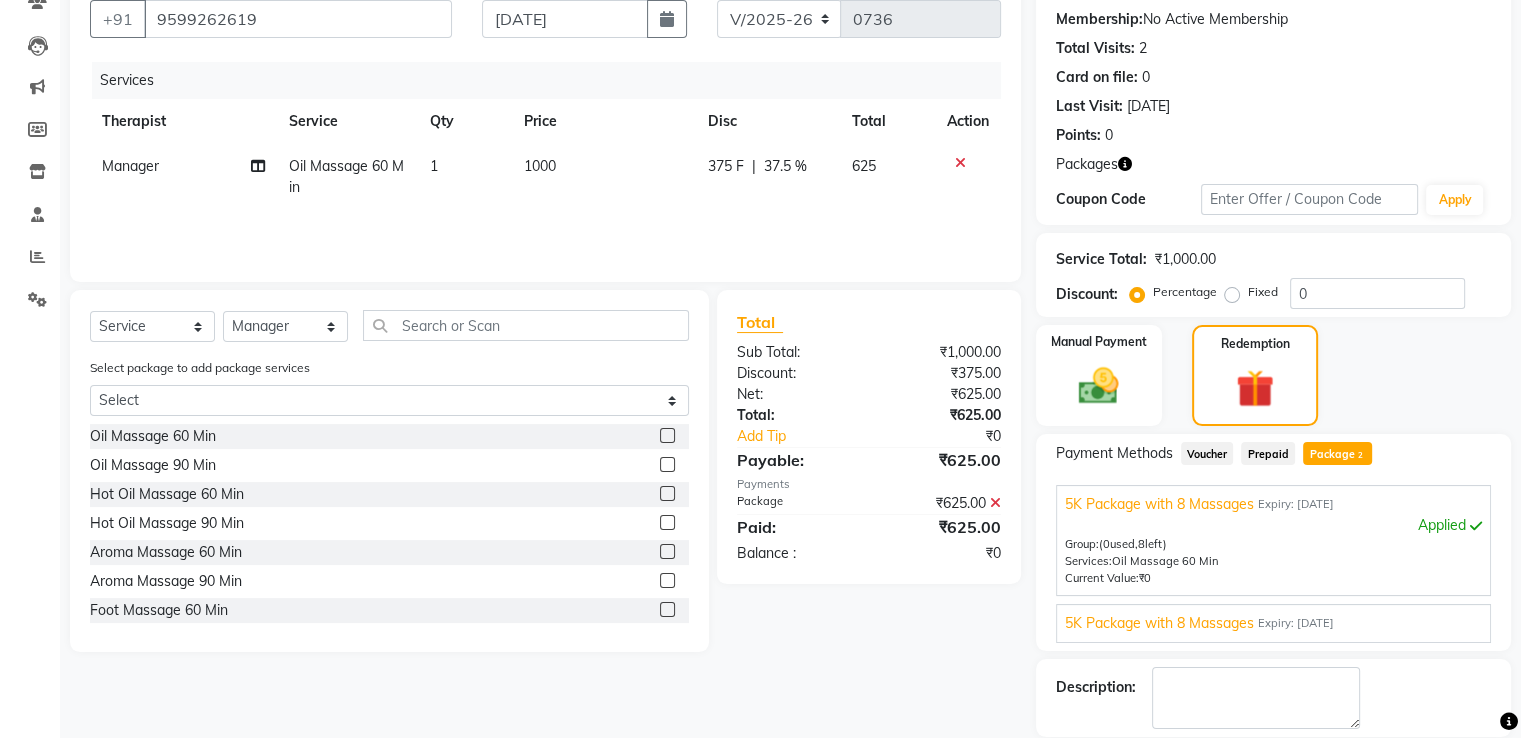 scroll, scrollTop: 281, scrollLeft: 0, axis: vertical 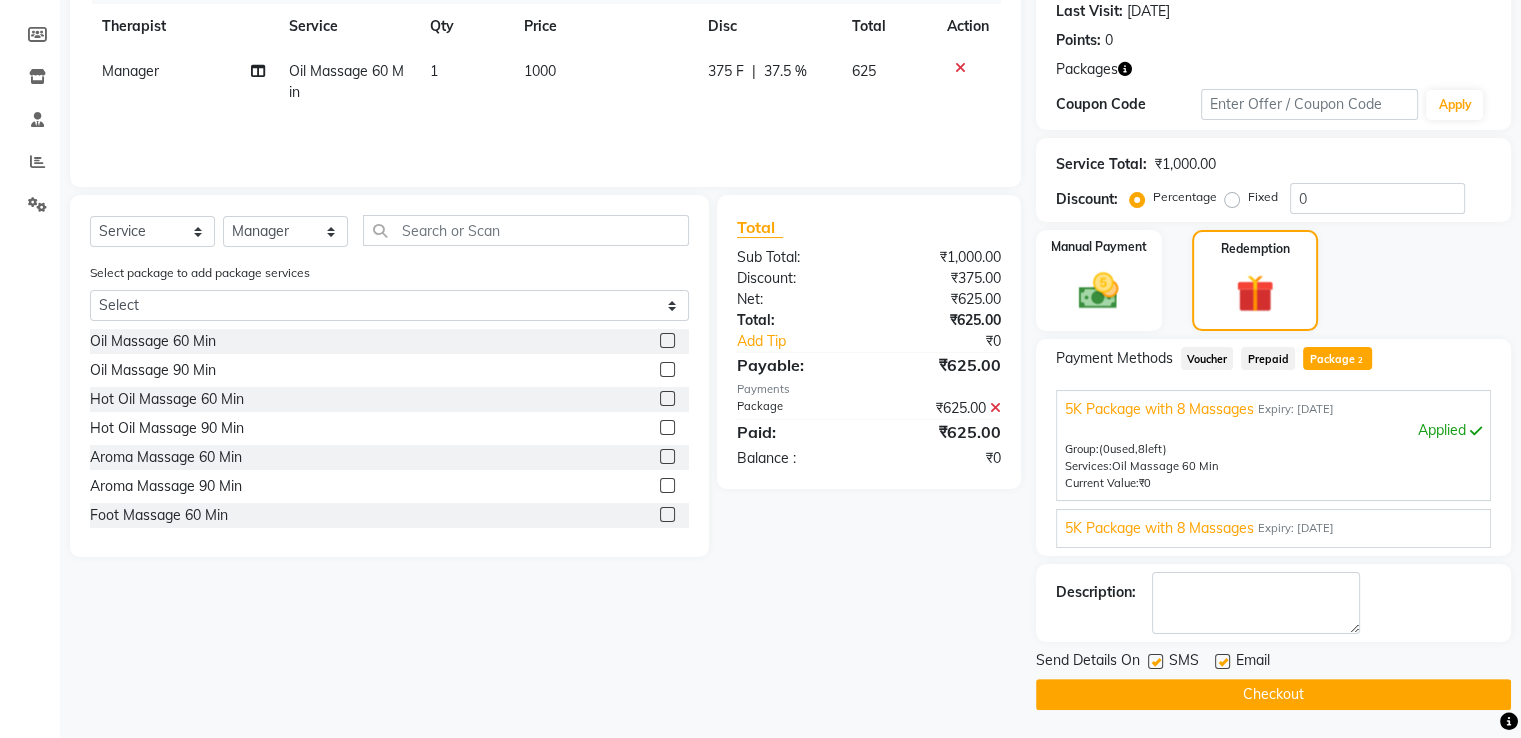 click on "Checkout" 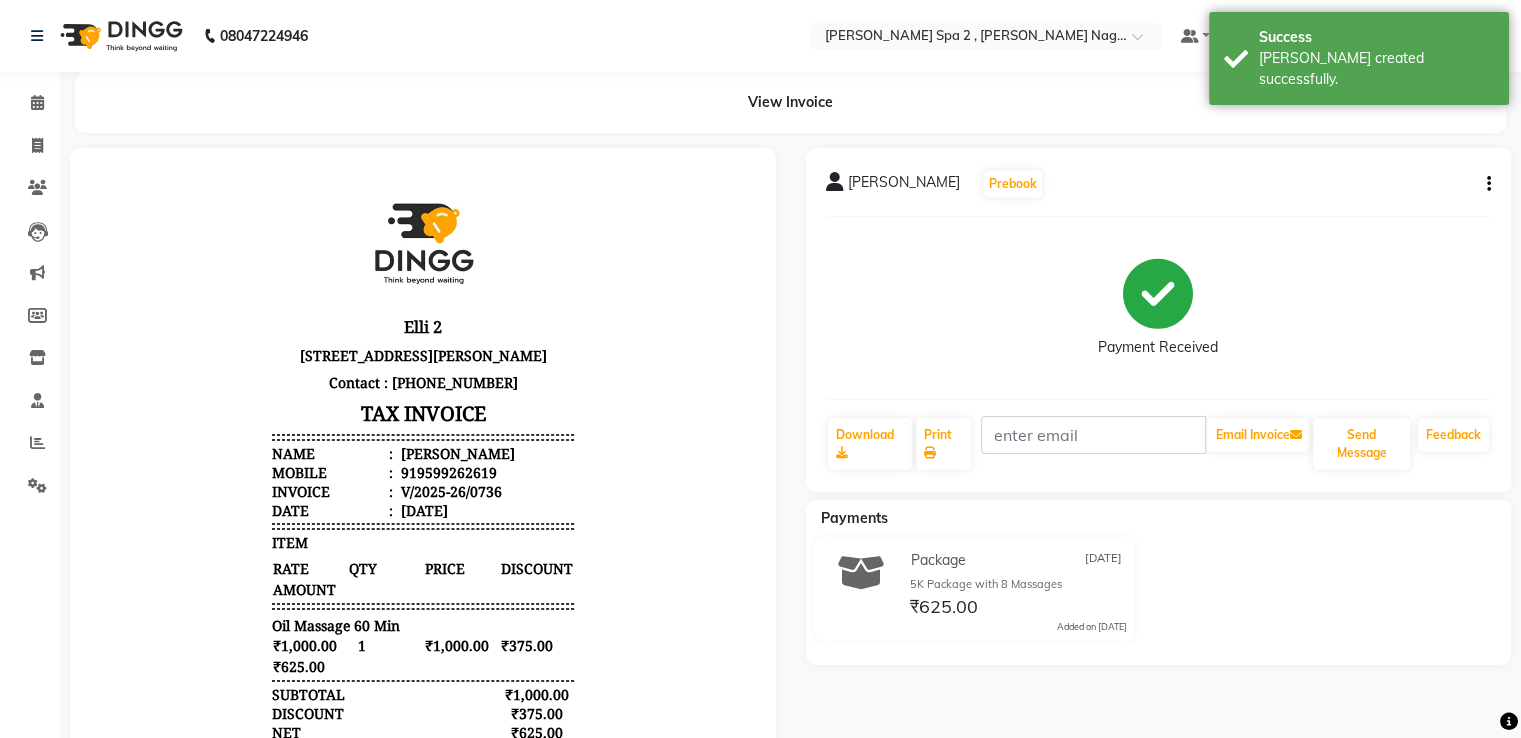 scroll, scrollTop: 0, scrollLeft: 0, axis: both 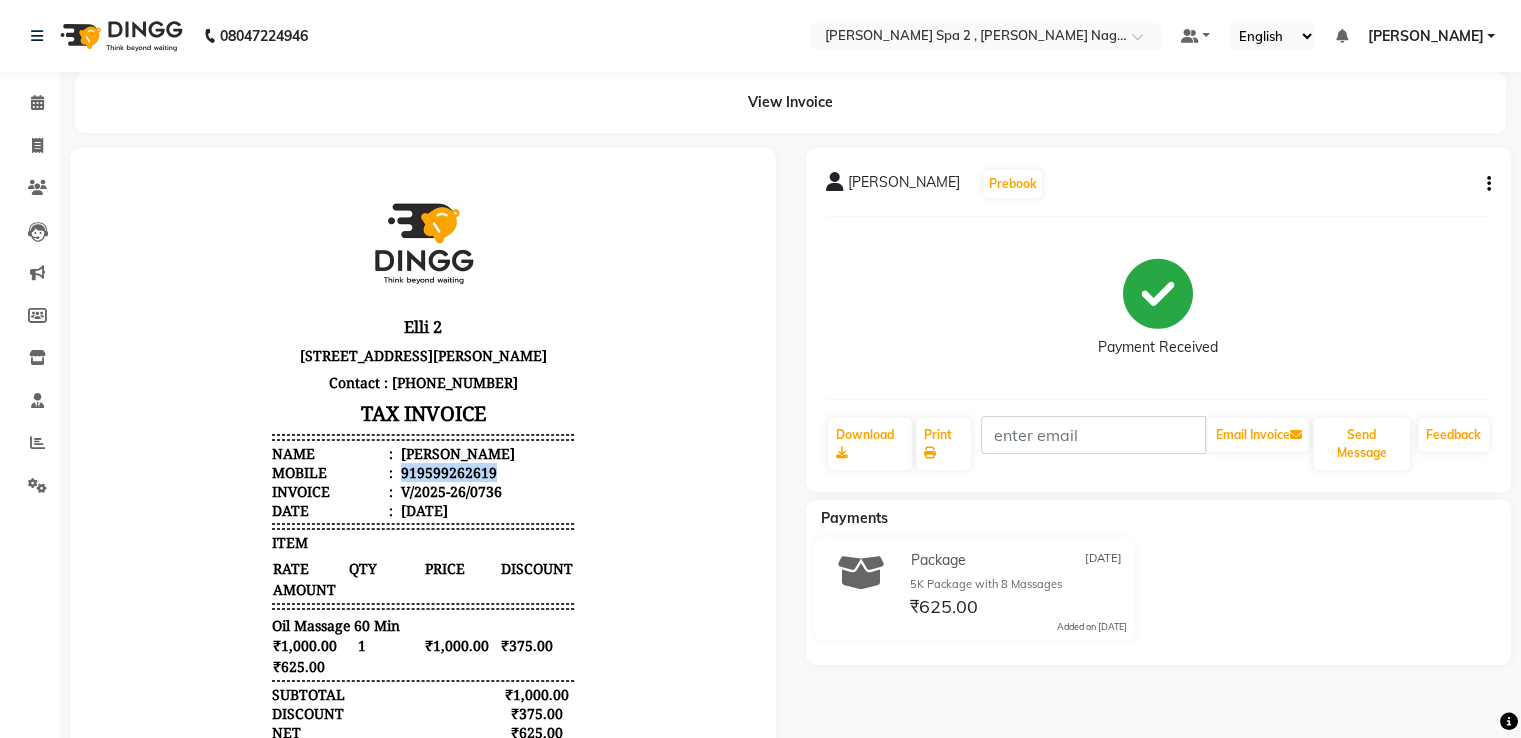 drag, startPoint x: 385, startPoint y: 491, endPoint x: 529, endPoint y: 495, distance: 144.05554 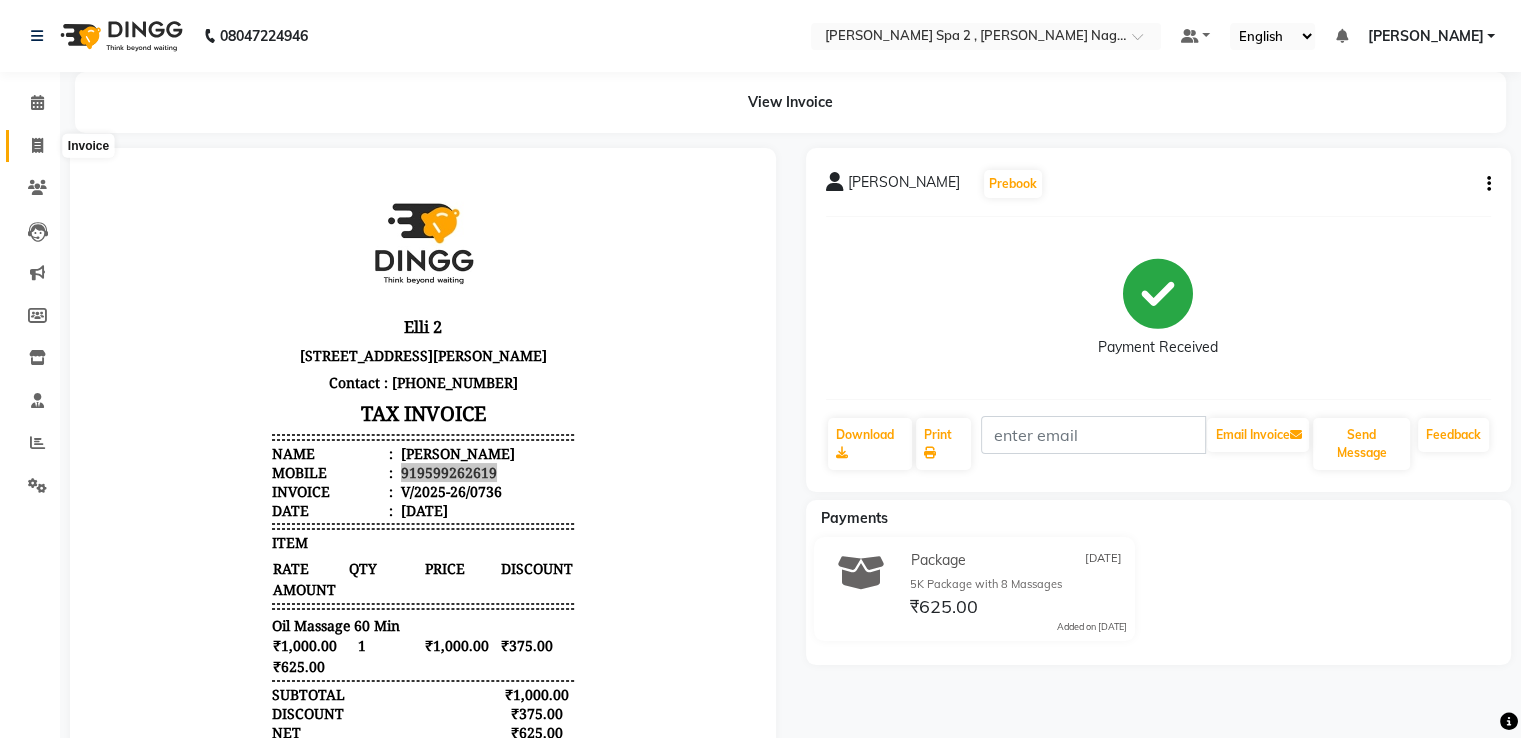click 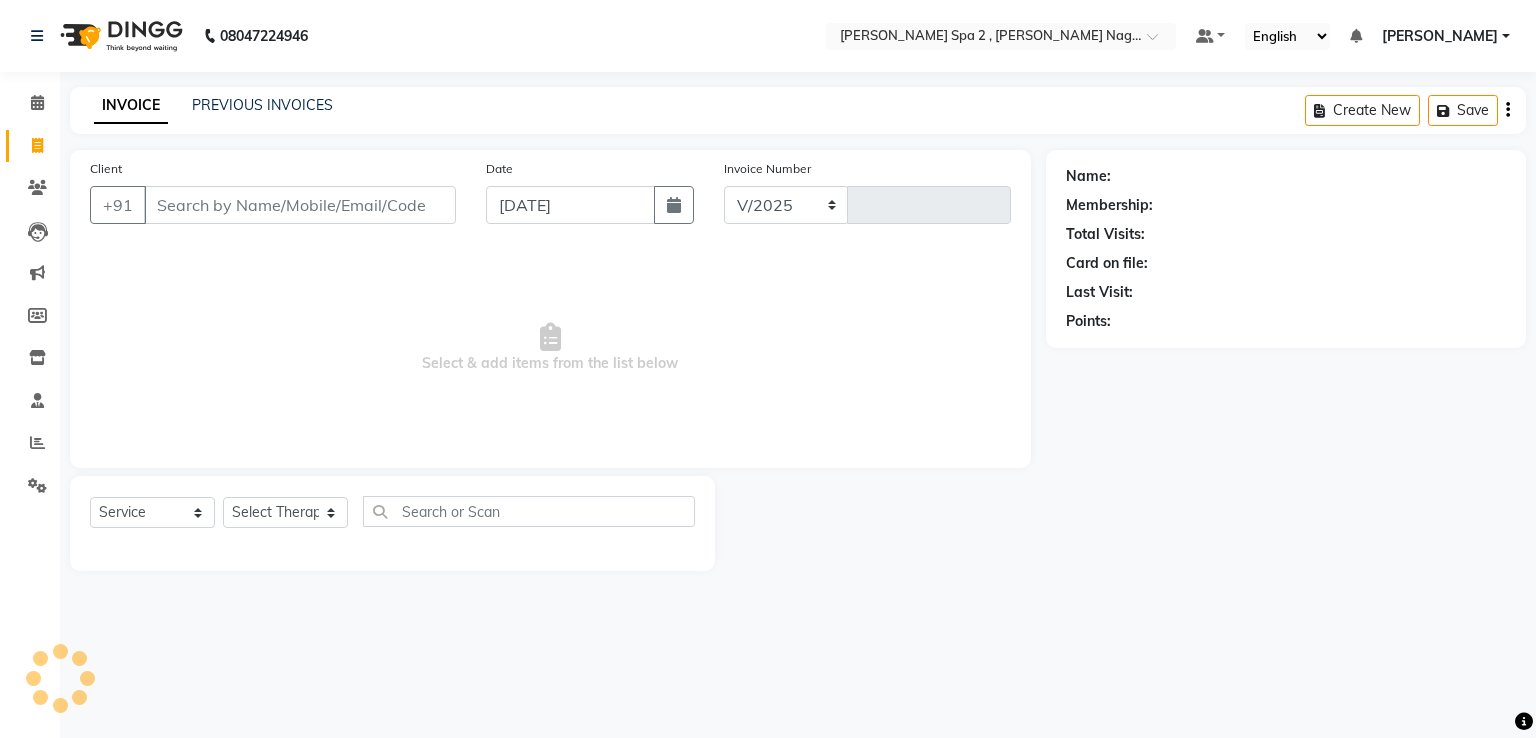 select on "7611" 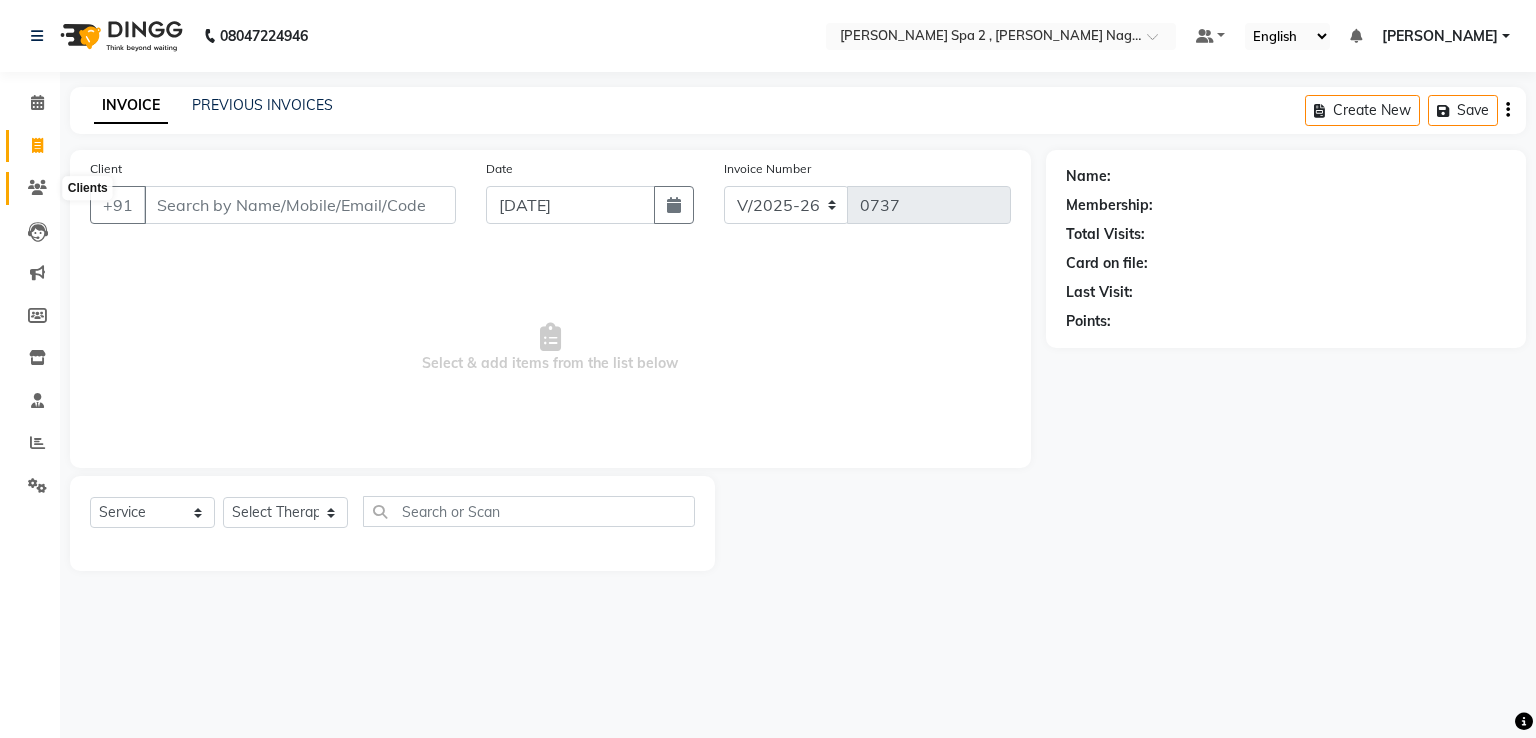 click 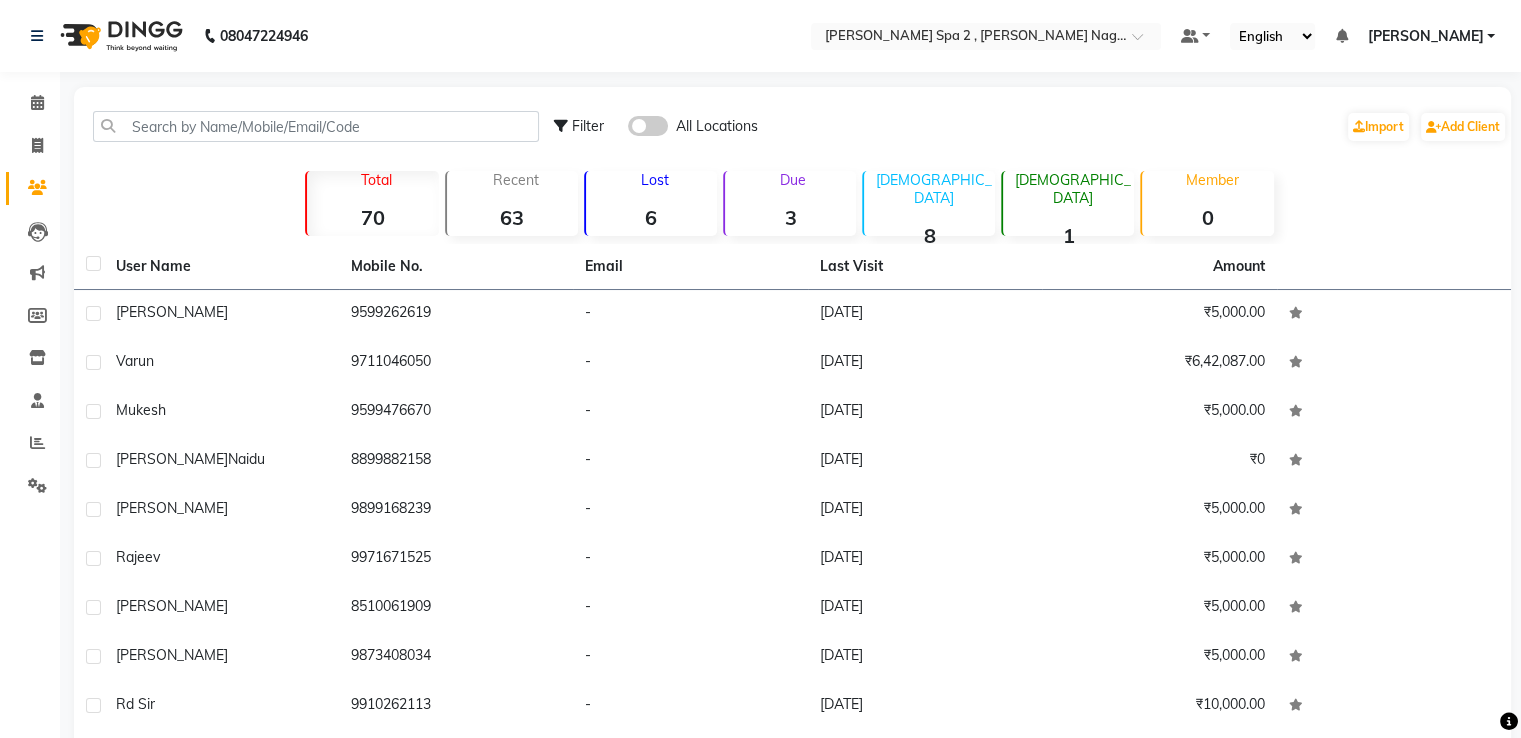 click 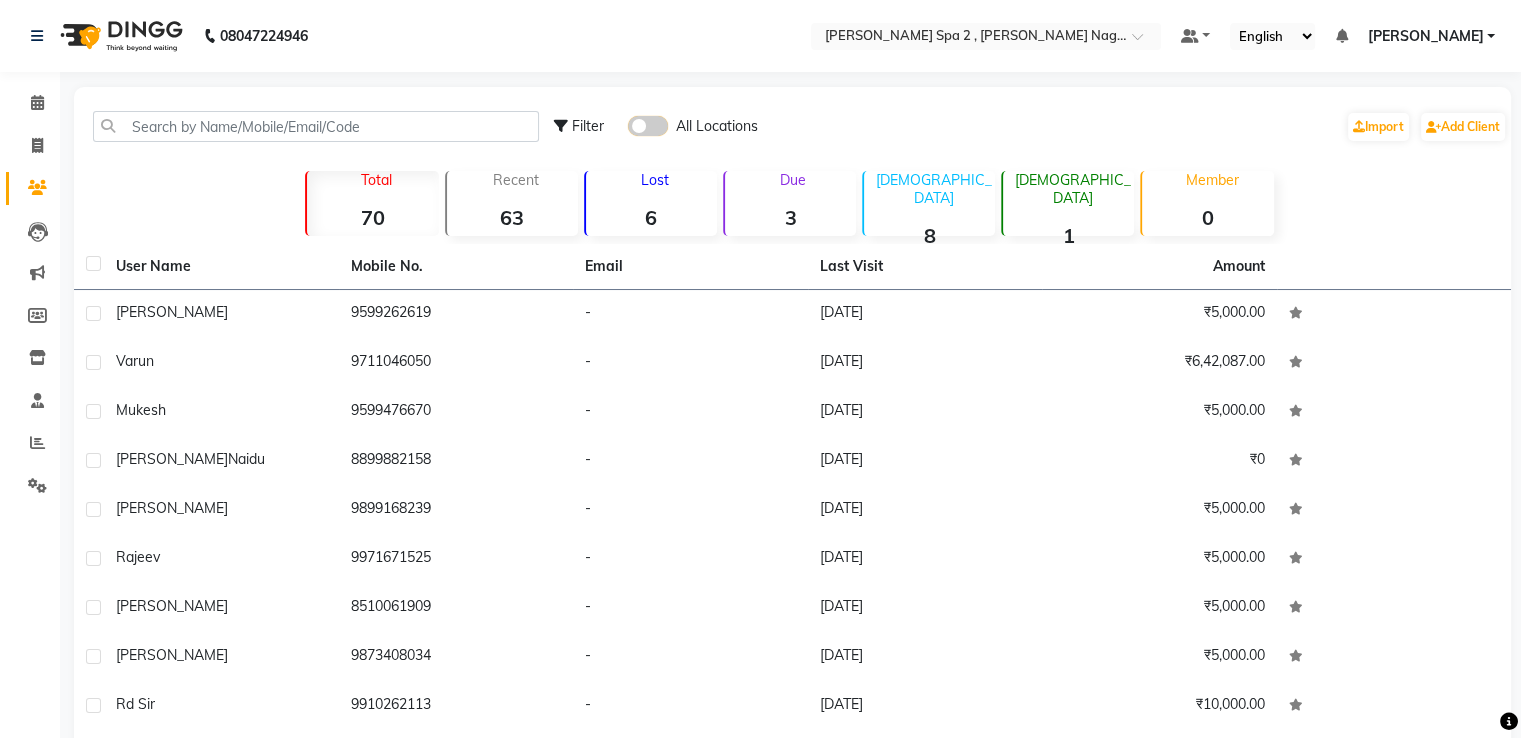 click 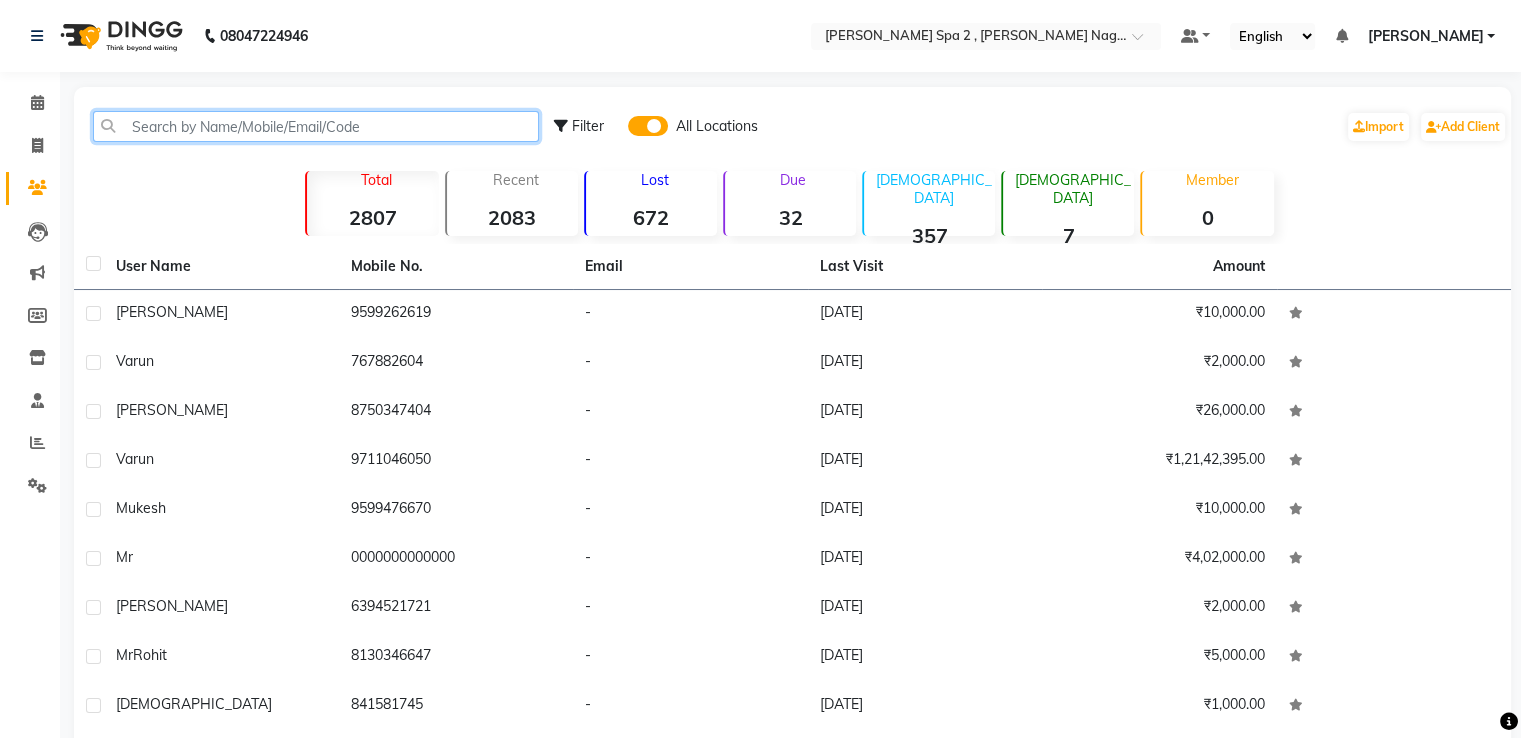 click 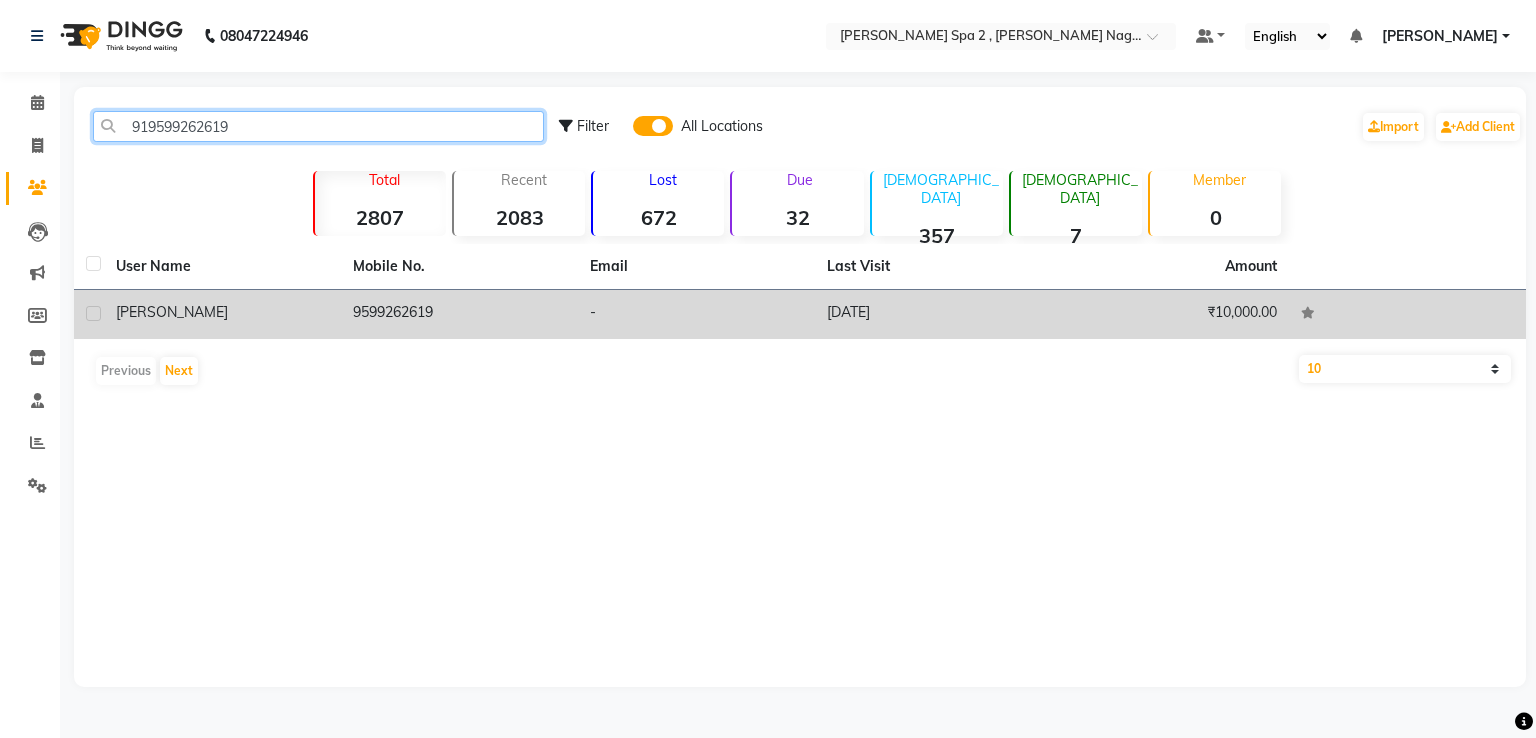 type on "919599262619" 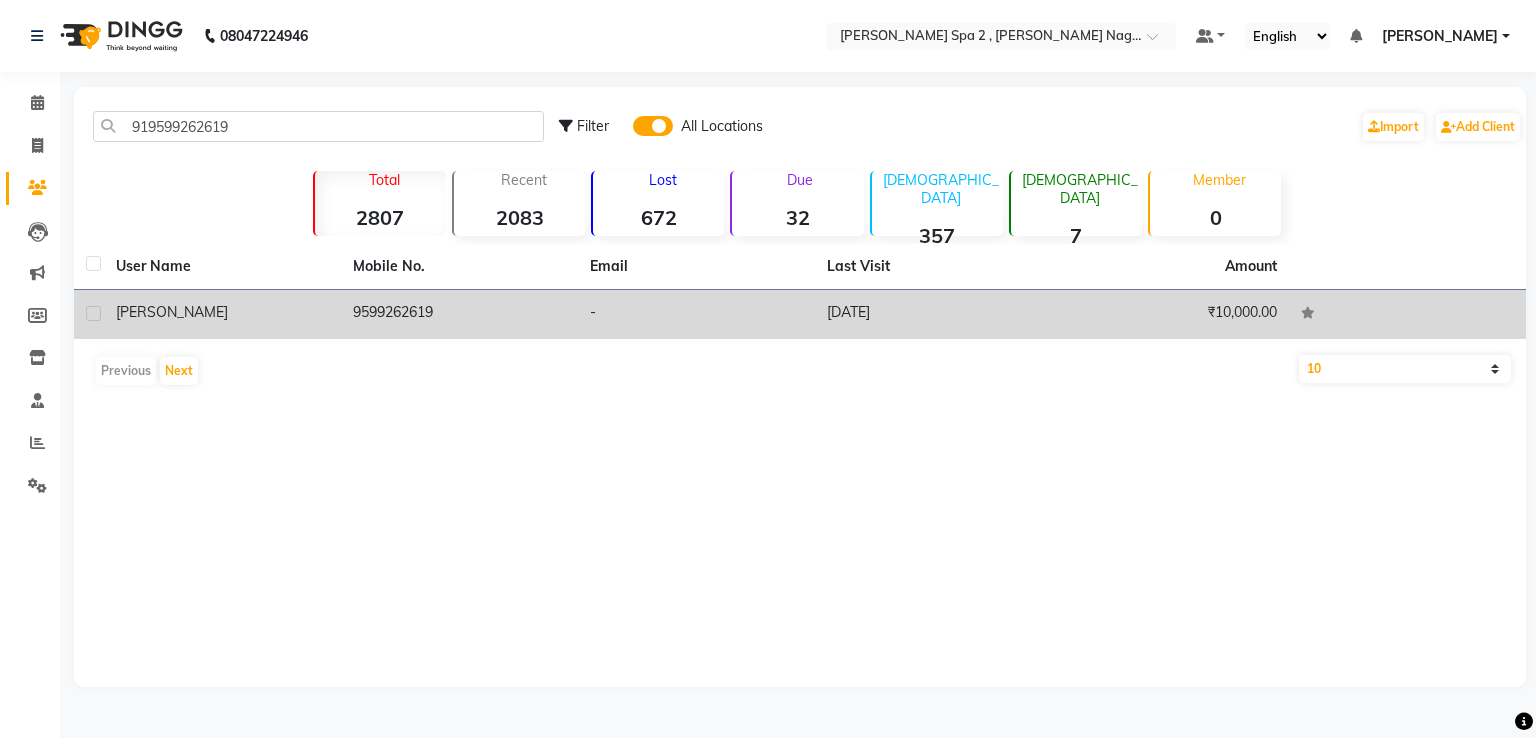 click on "[DATE]" 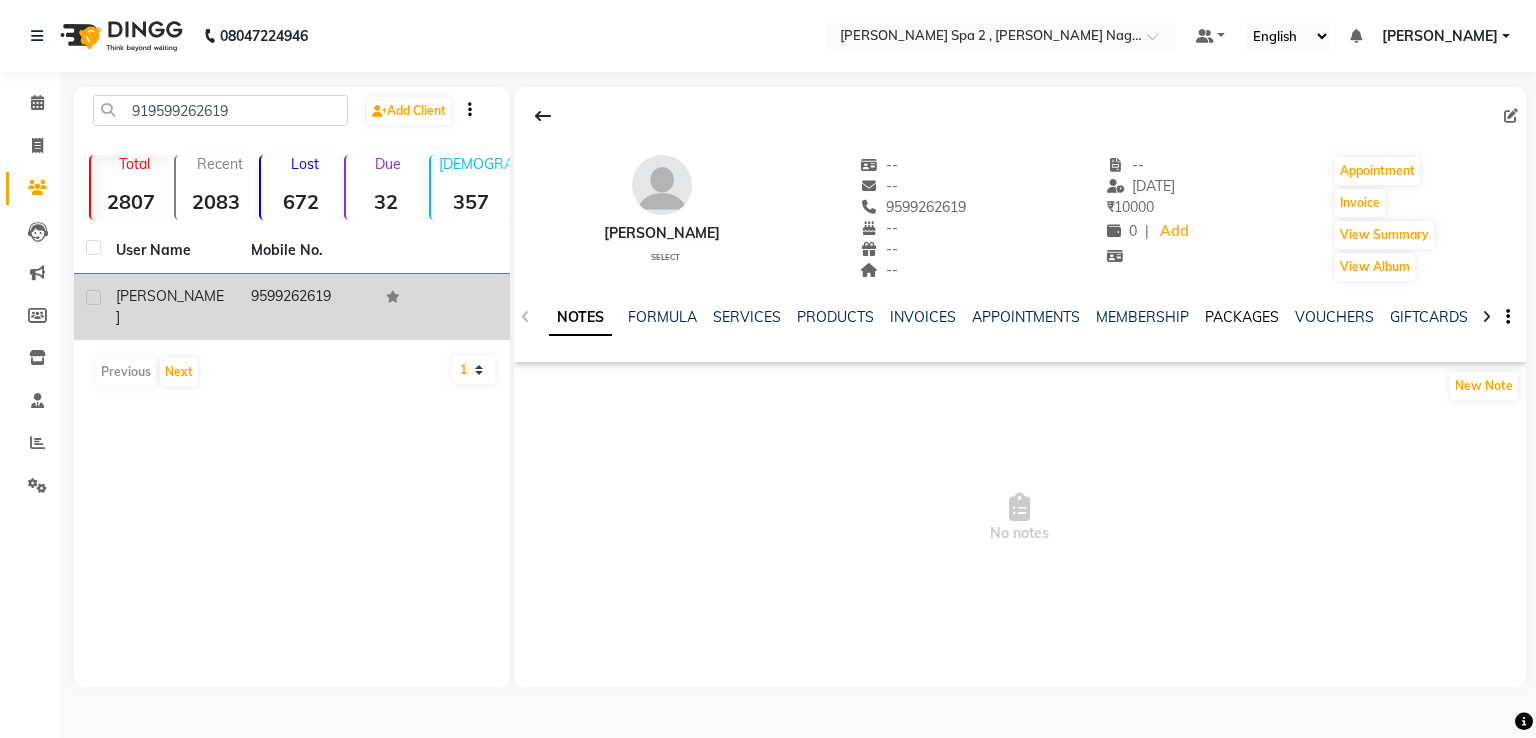 click on "PACKAGES" 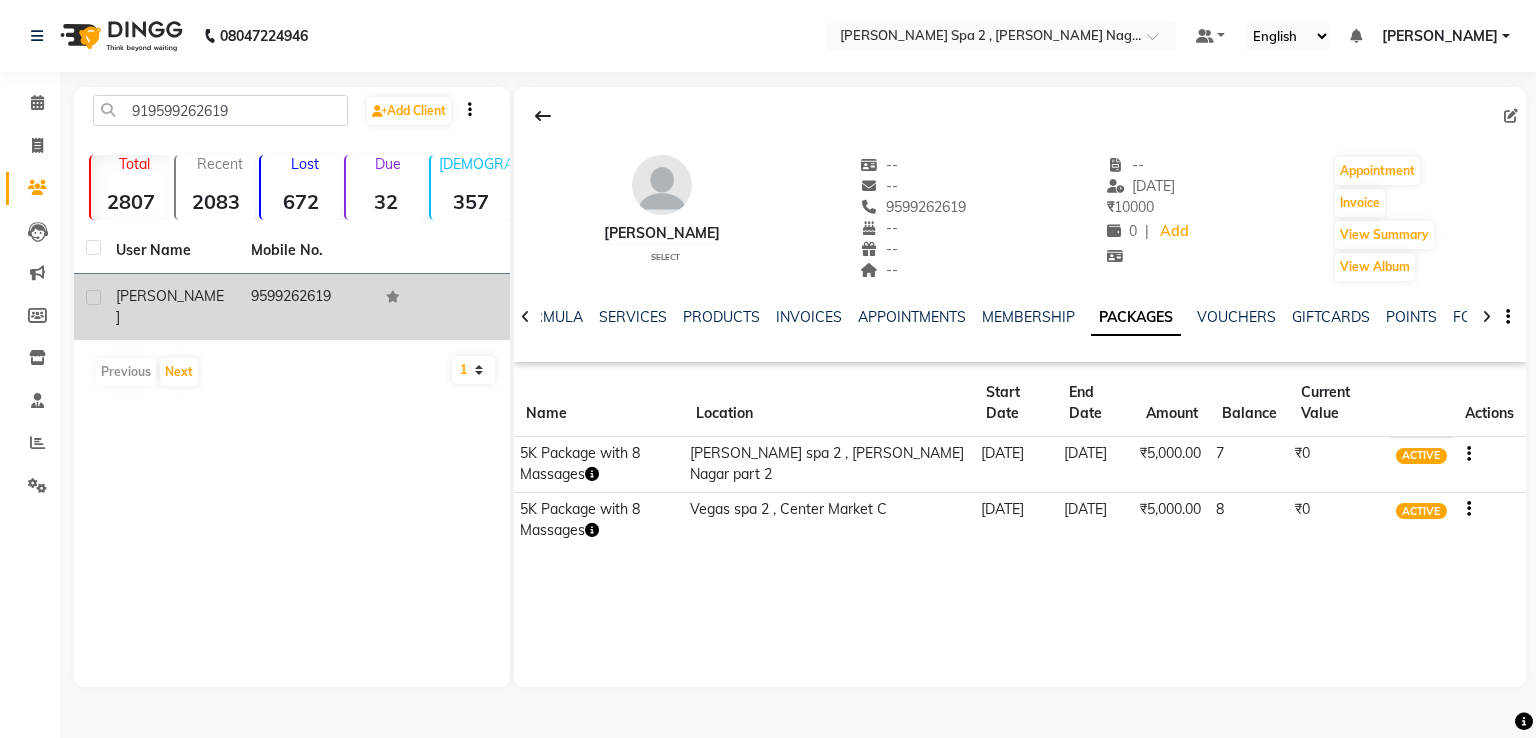 click 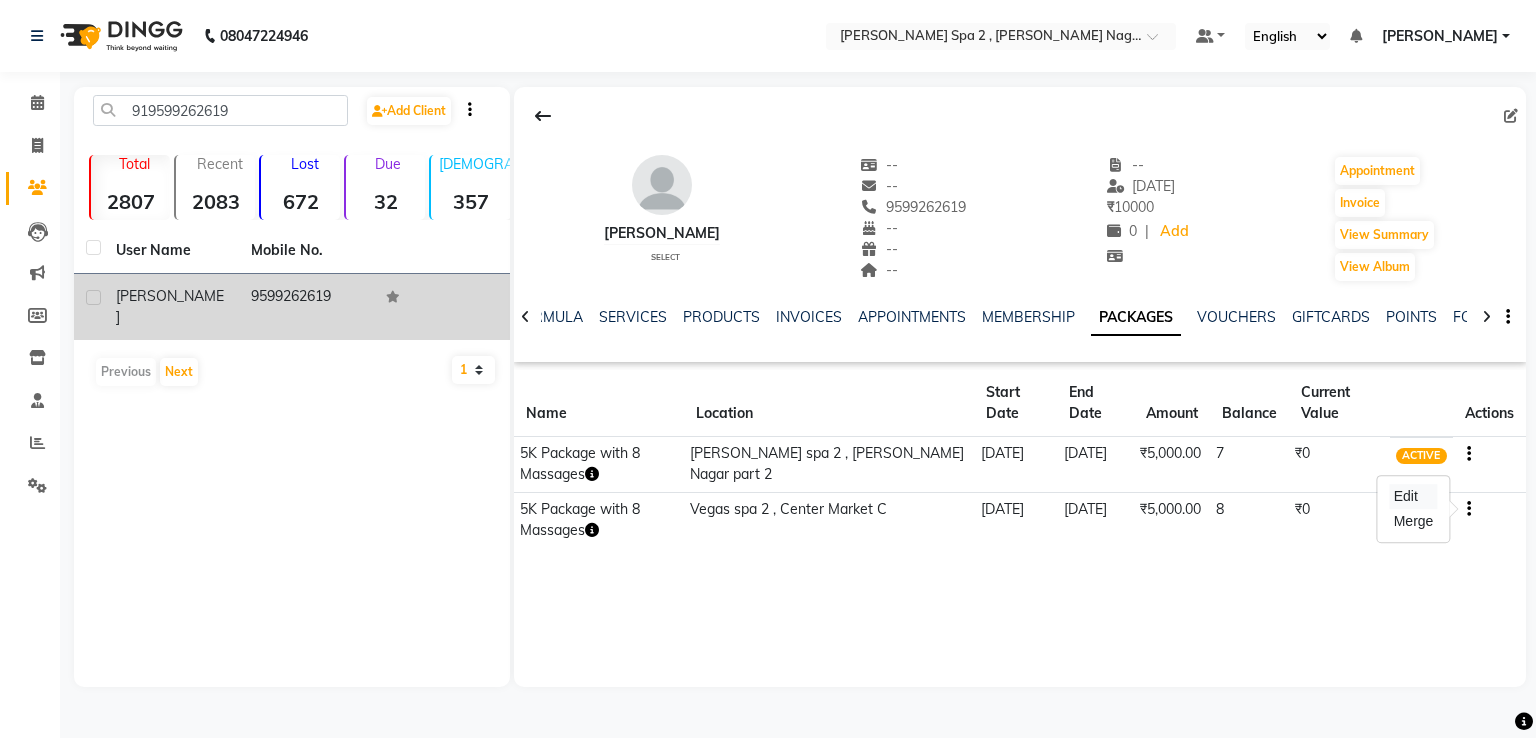 click on "Edit" at bounding box center (1414, 496) 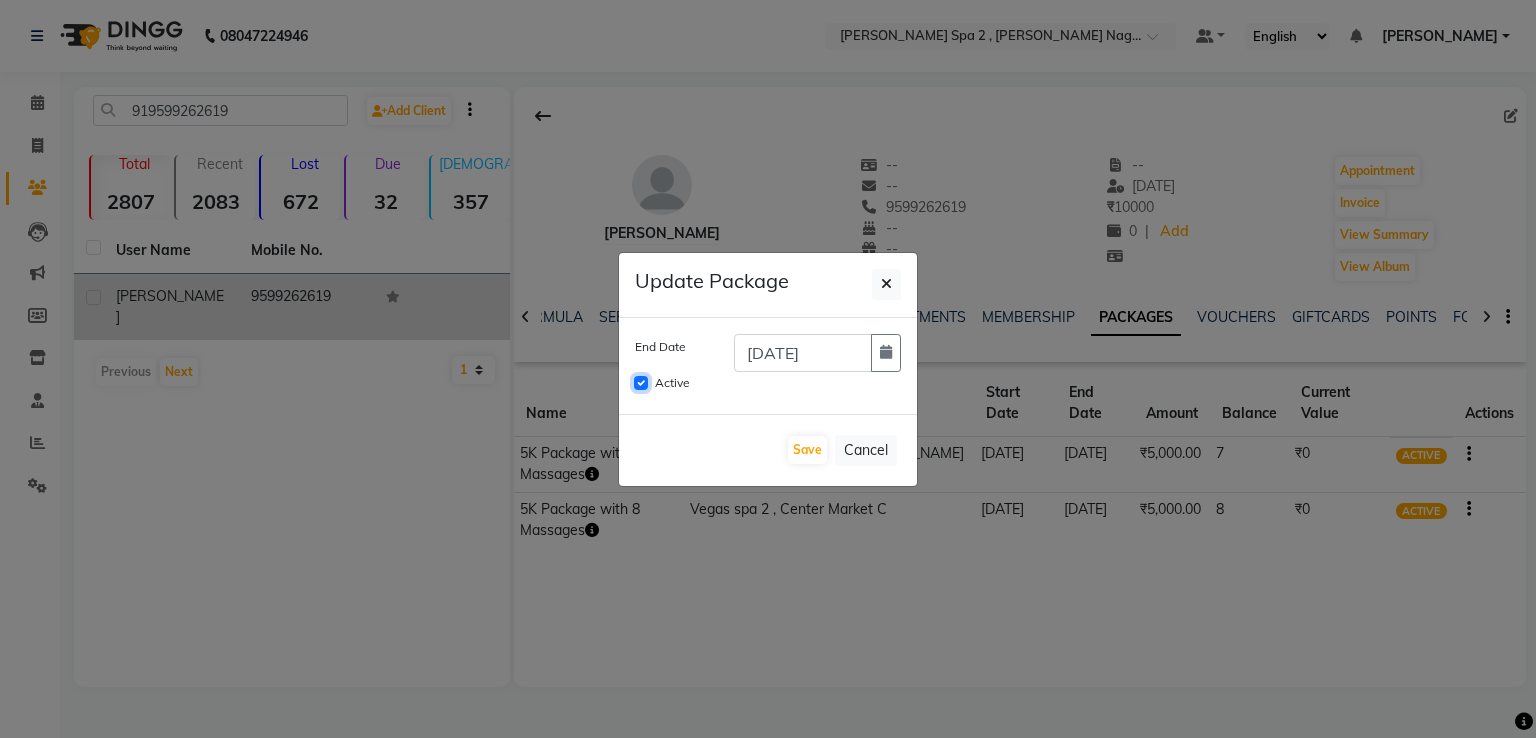 click on "Active" at bounding box center [641, 383] 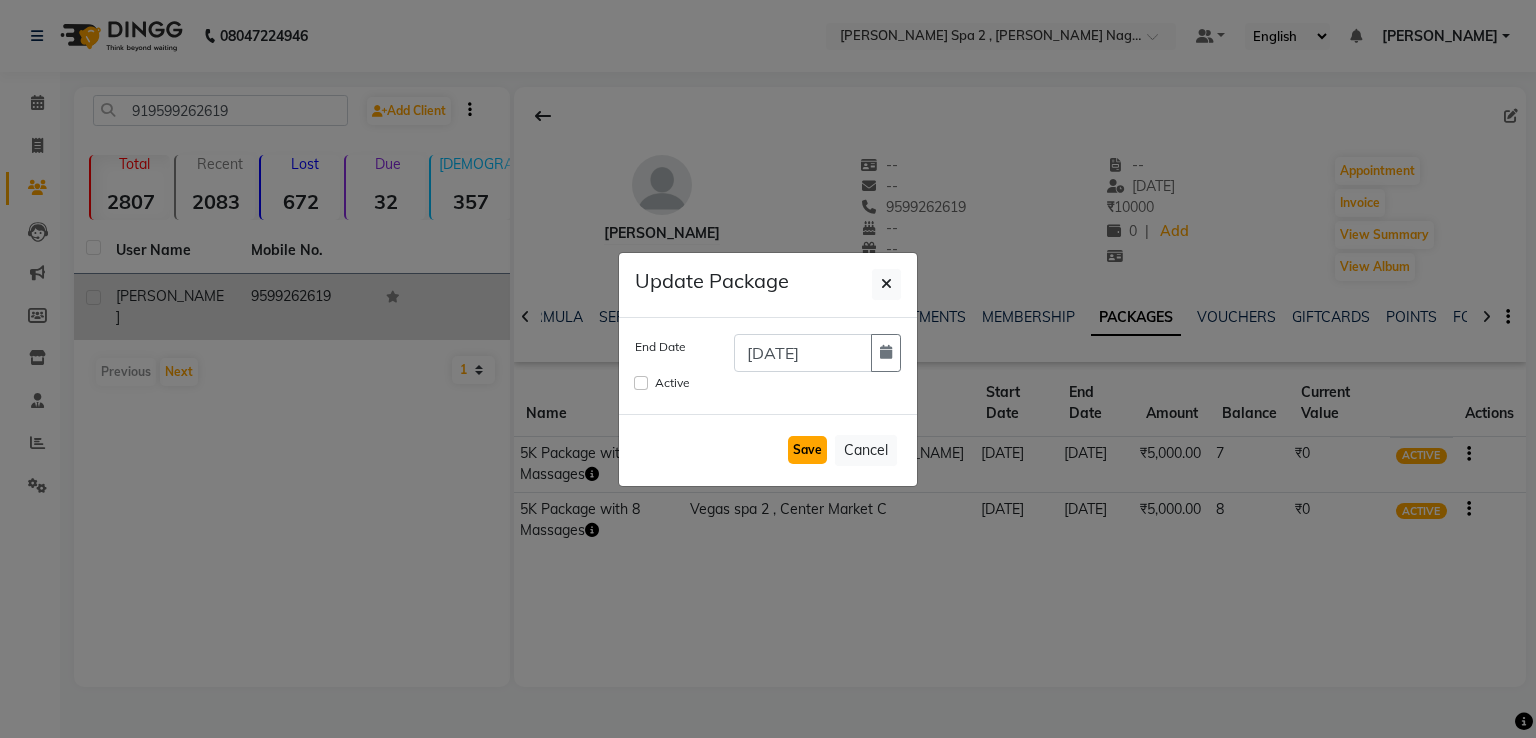 click on "Save" 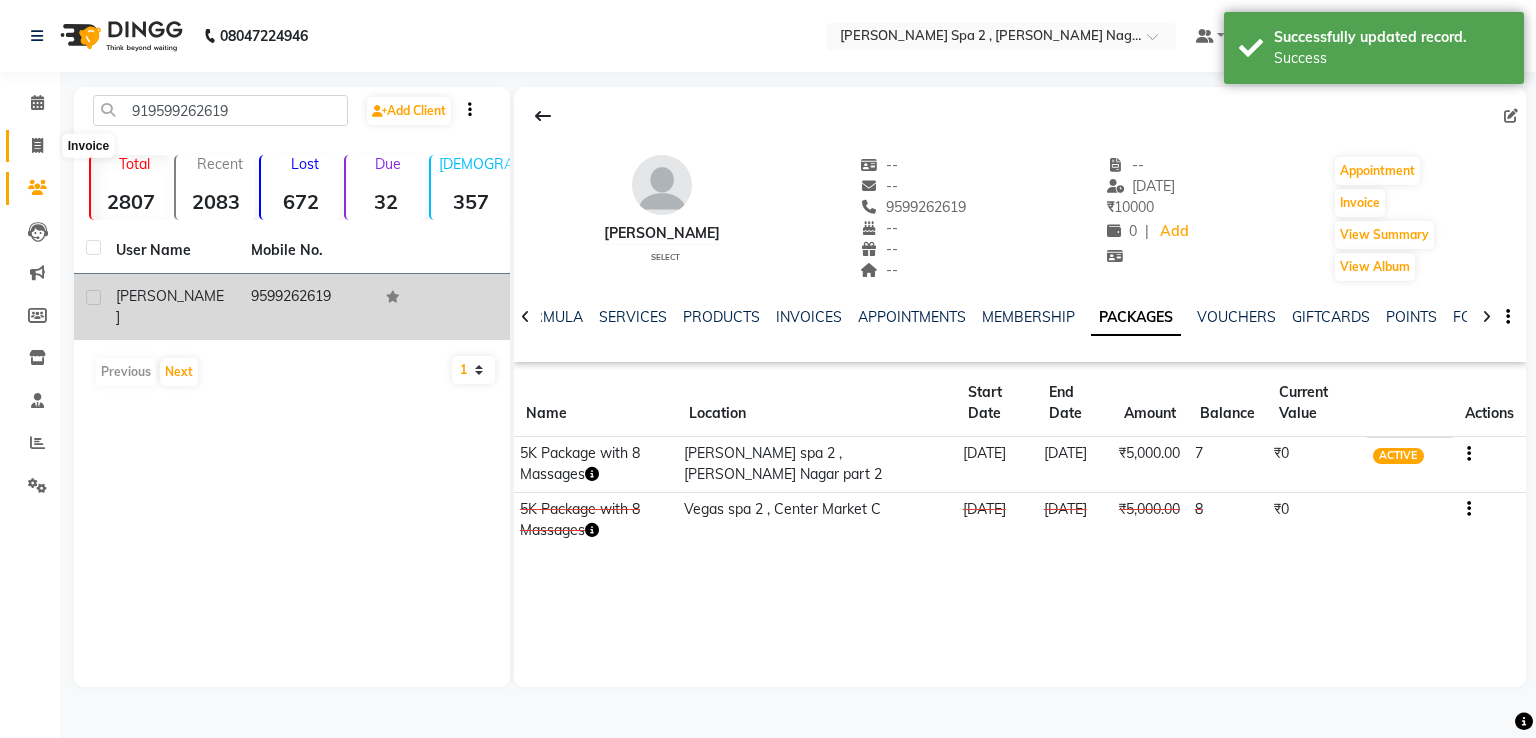 click 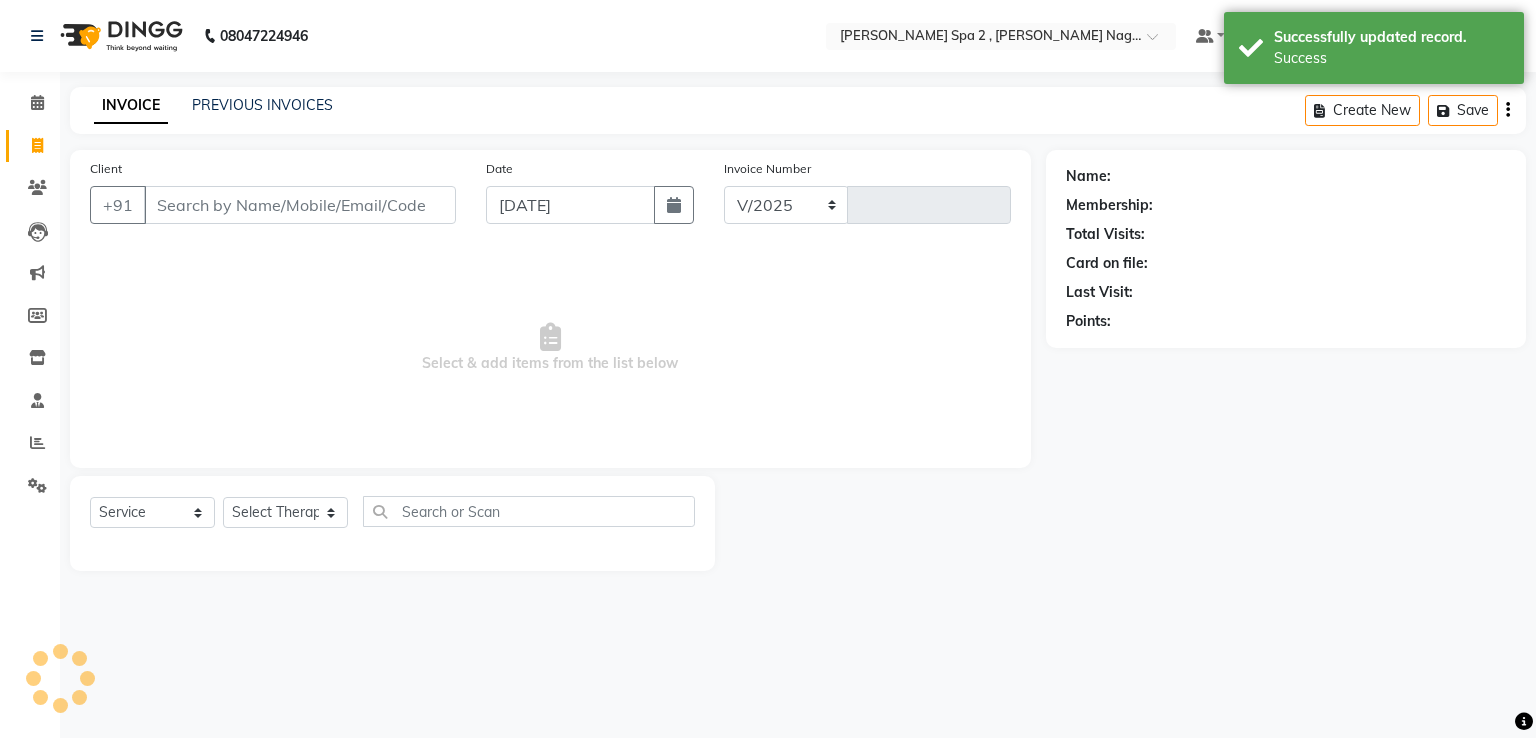 select on "7611" 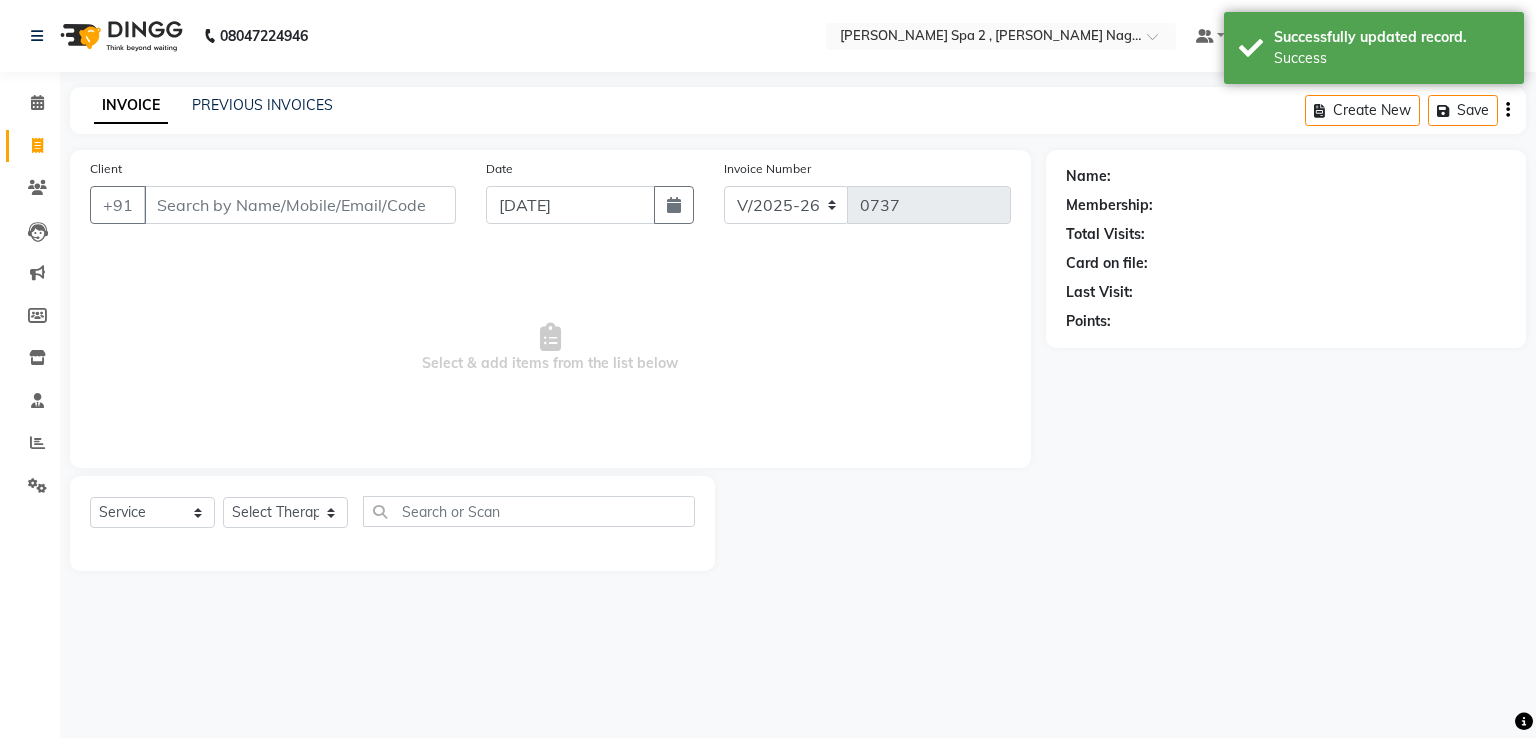 click on "Client" at bounding box center (300, 205) 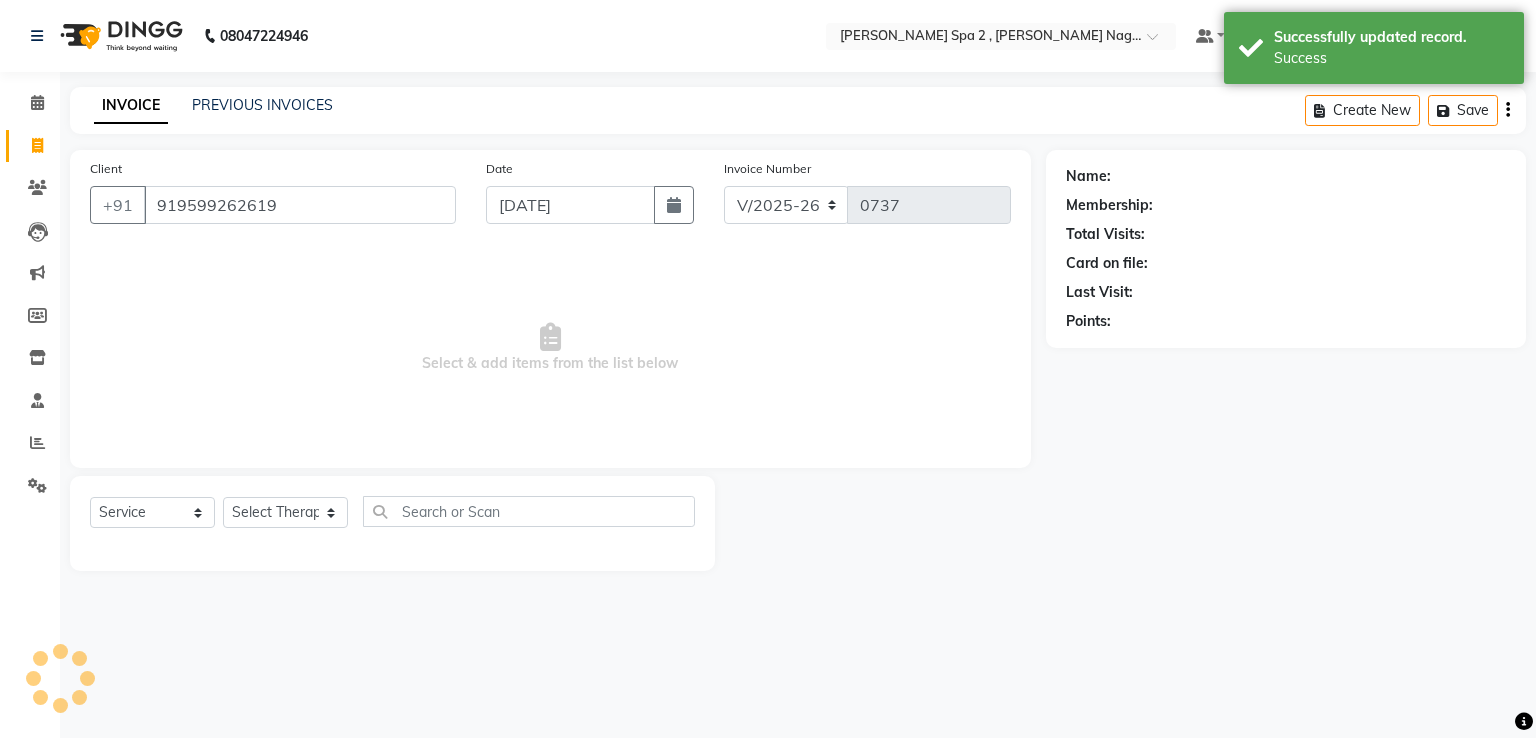 type on "919599262619" 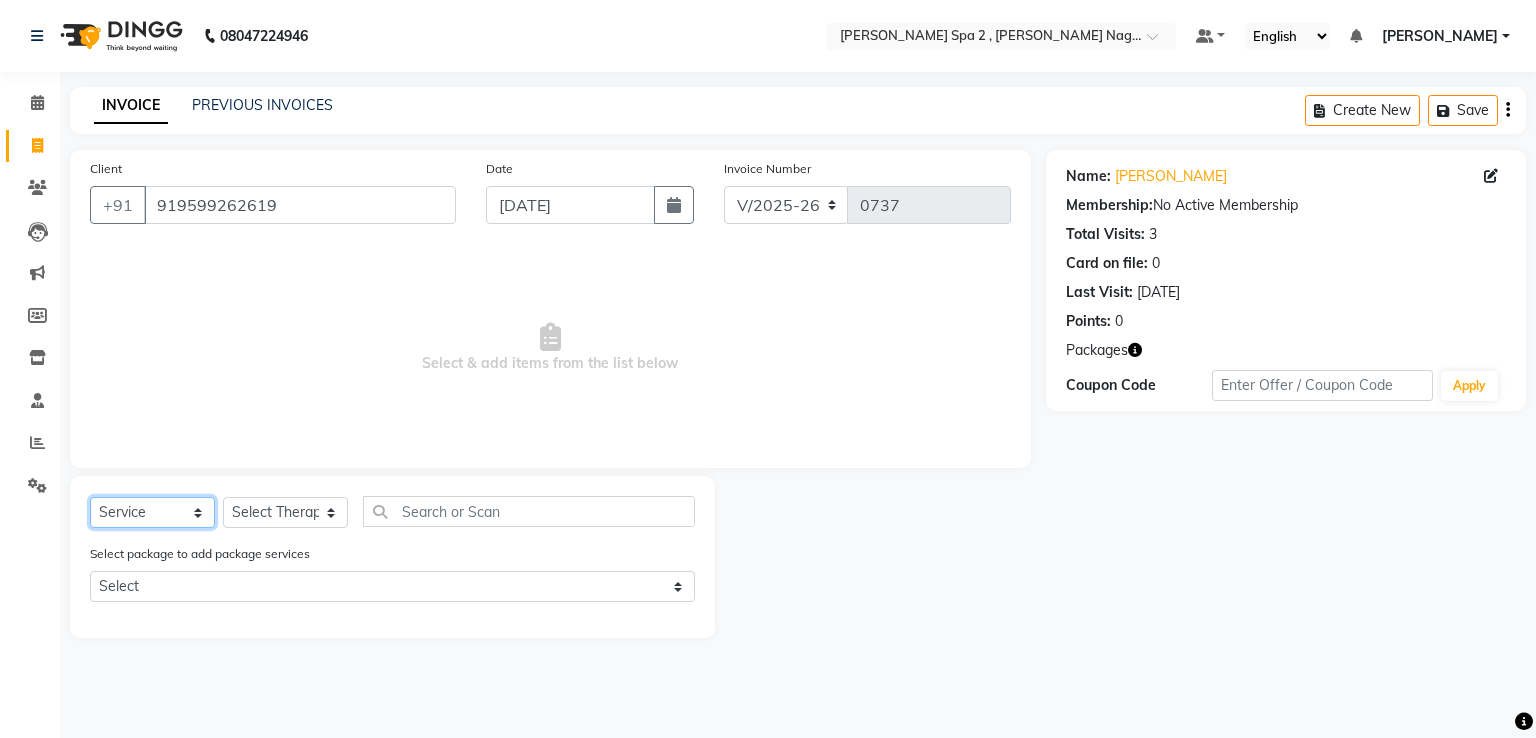click on "Select  Service  Product  Membership  Package Voucher Prepaid Gift Card" 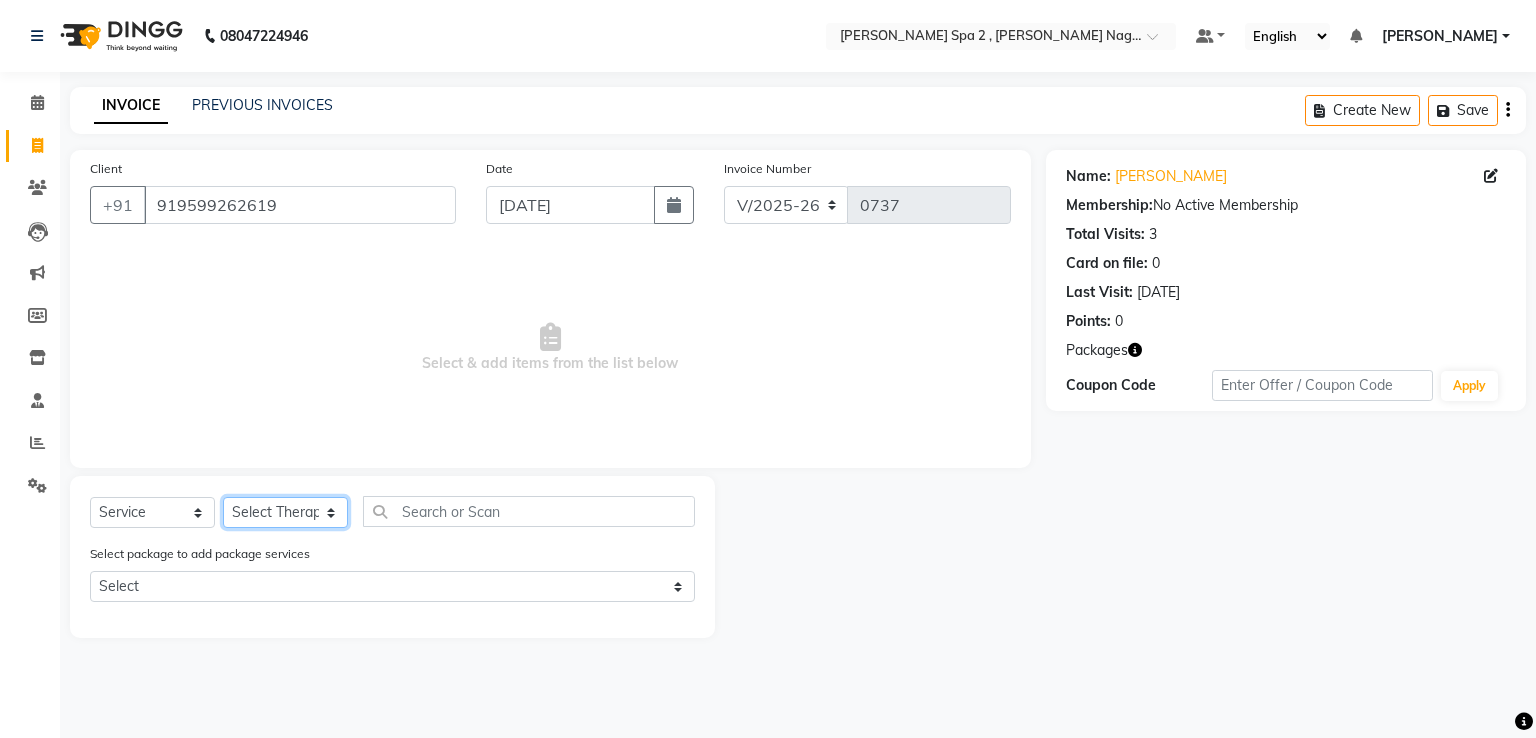 click on "Select Therapist Manager" 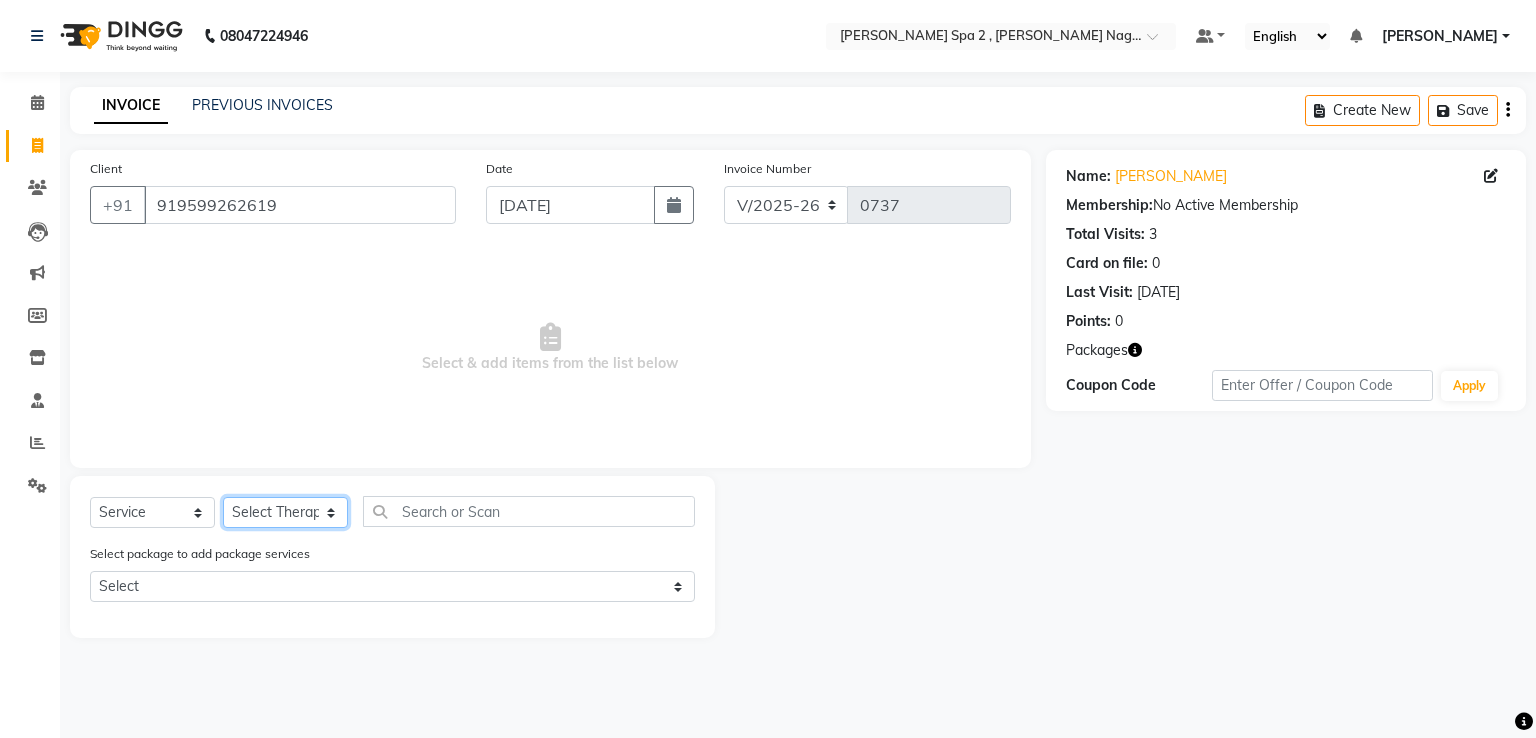 select on "67382" 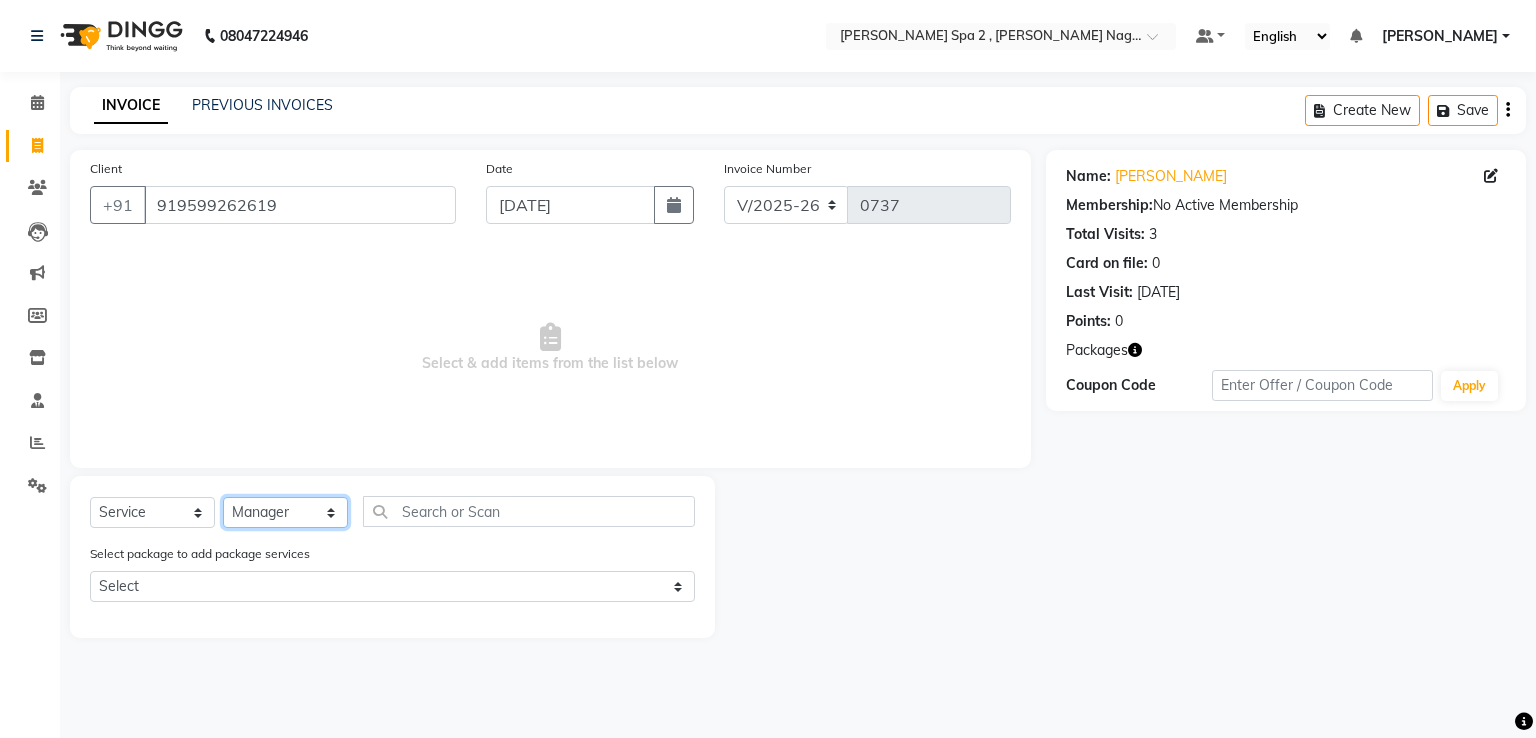 click on "Select Therapist Manager" 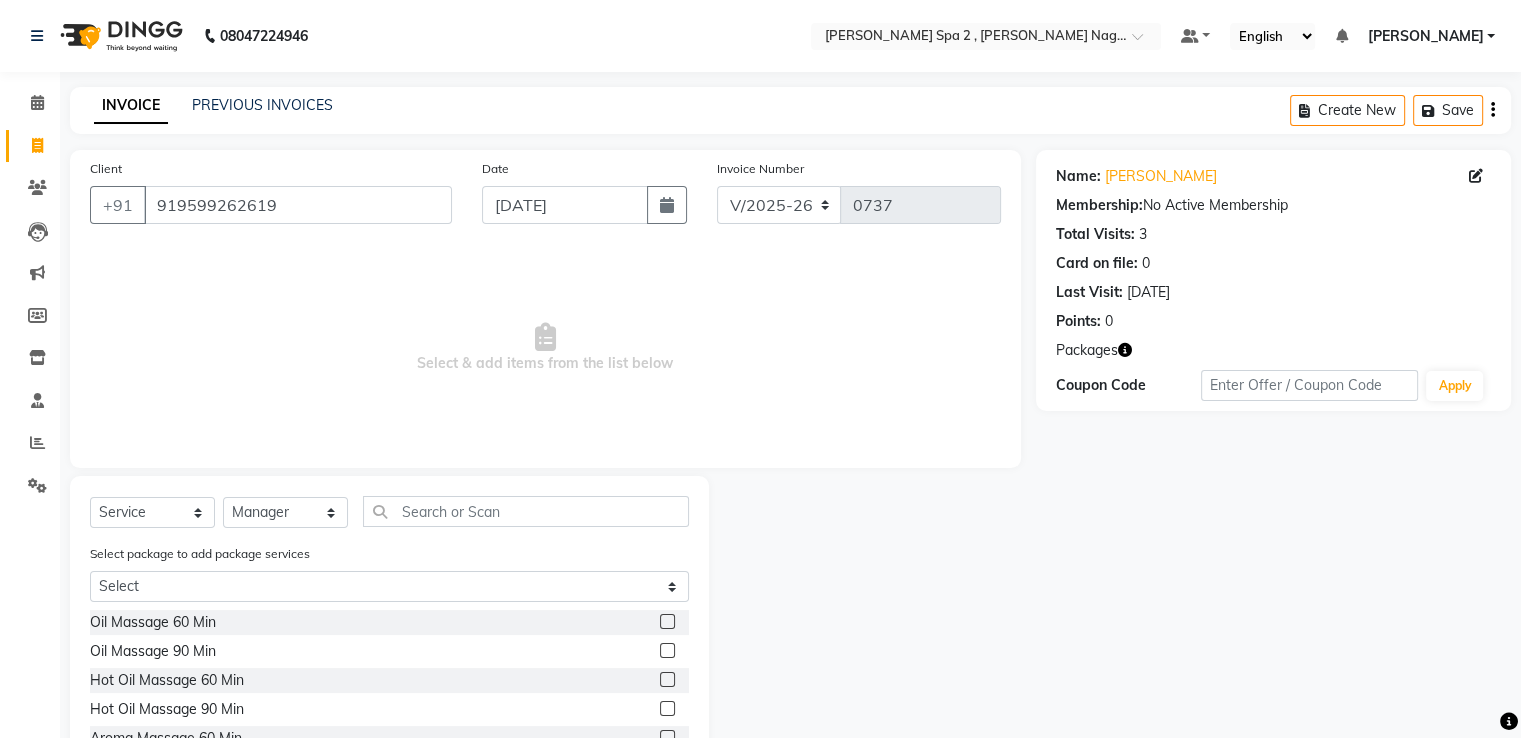 click 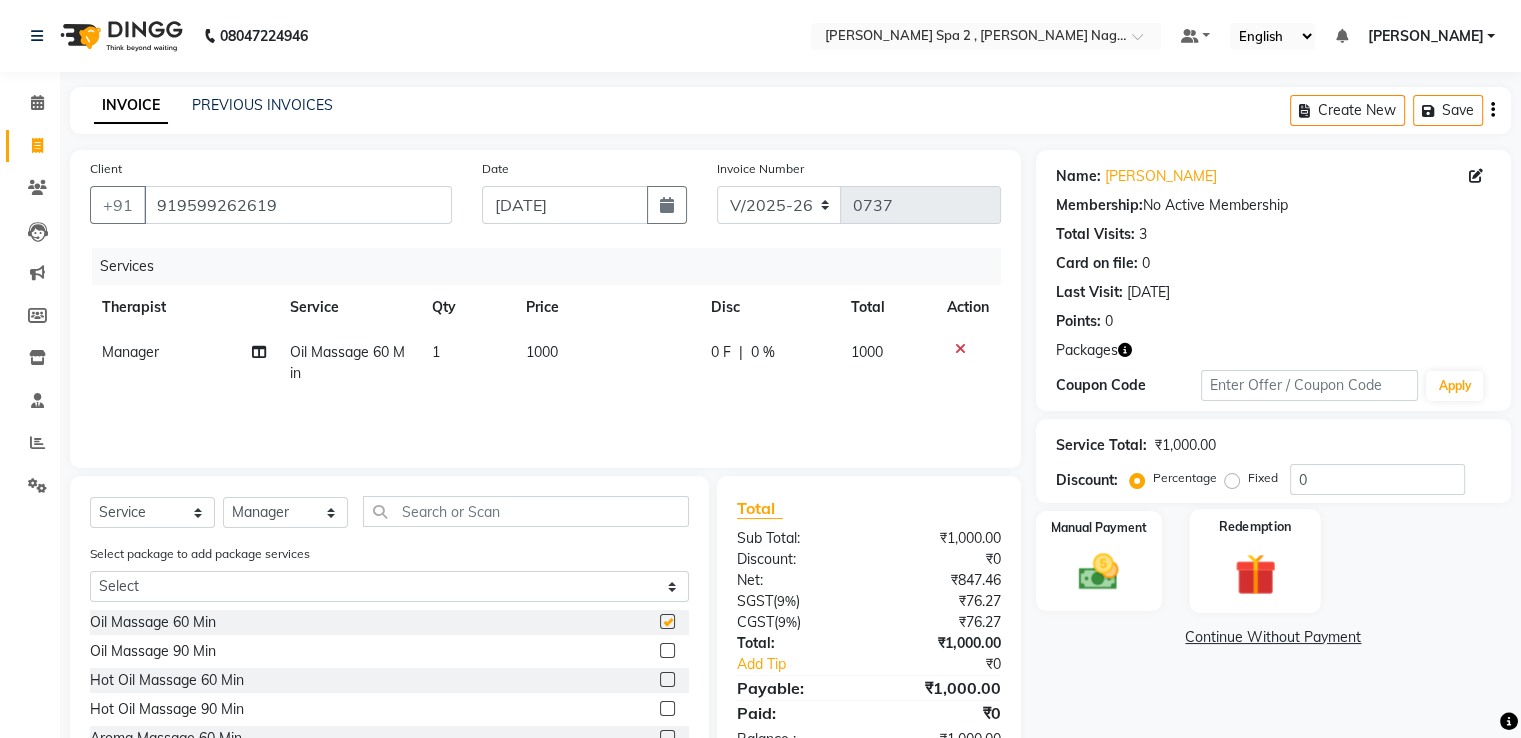 checkbox on "false" 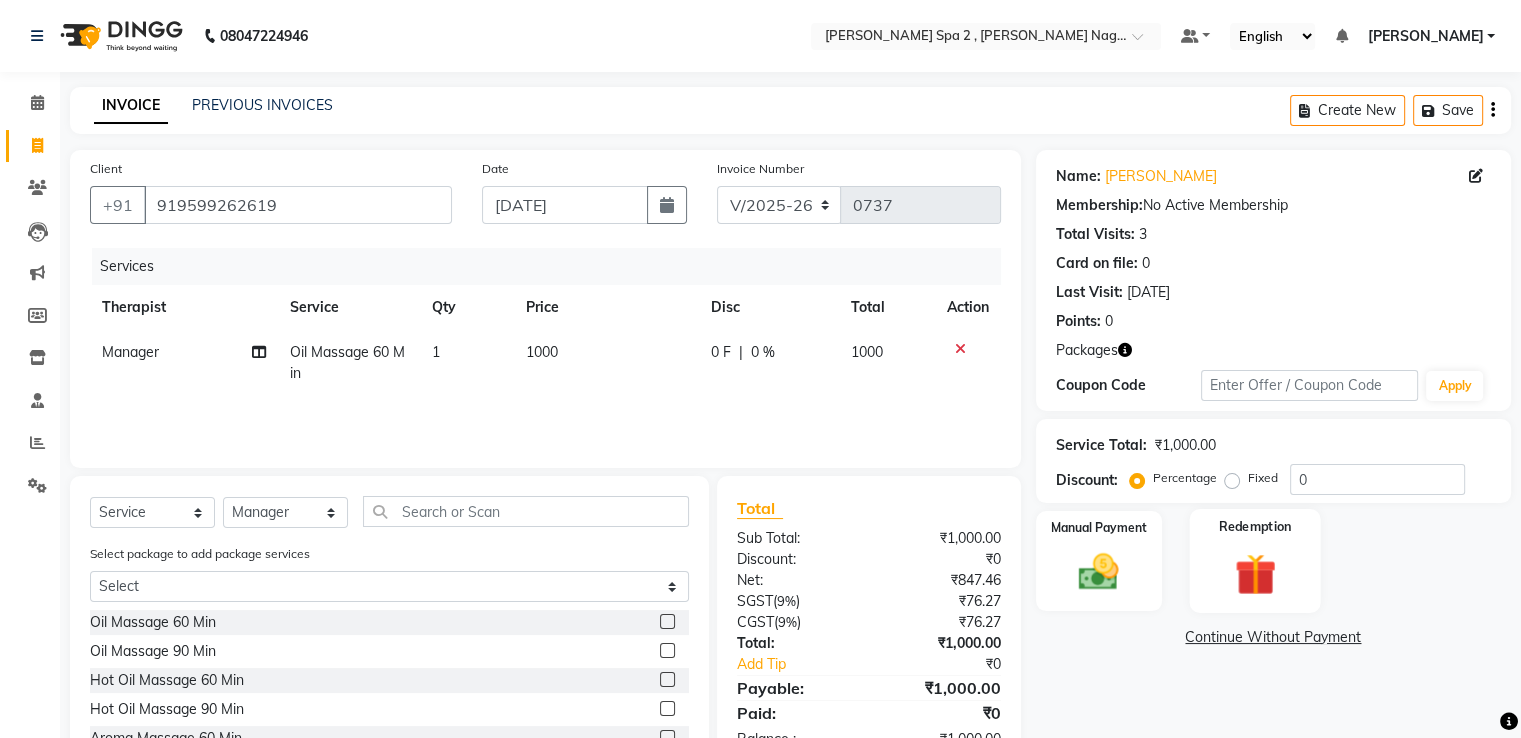 click 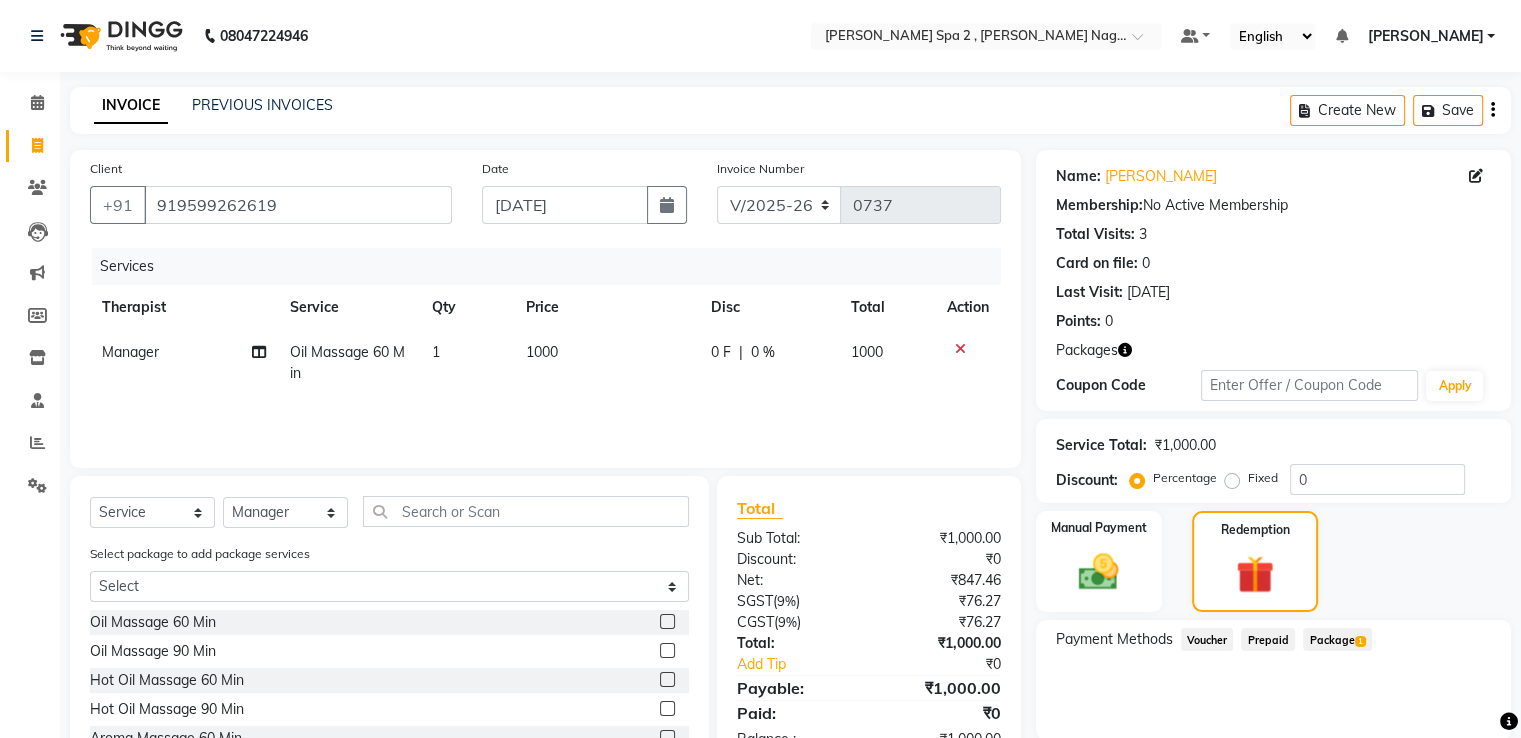 click on "Package  1" 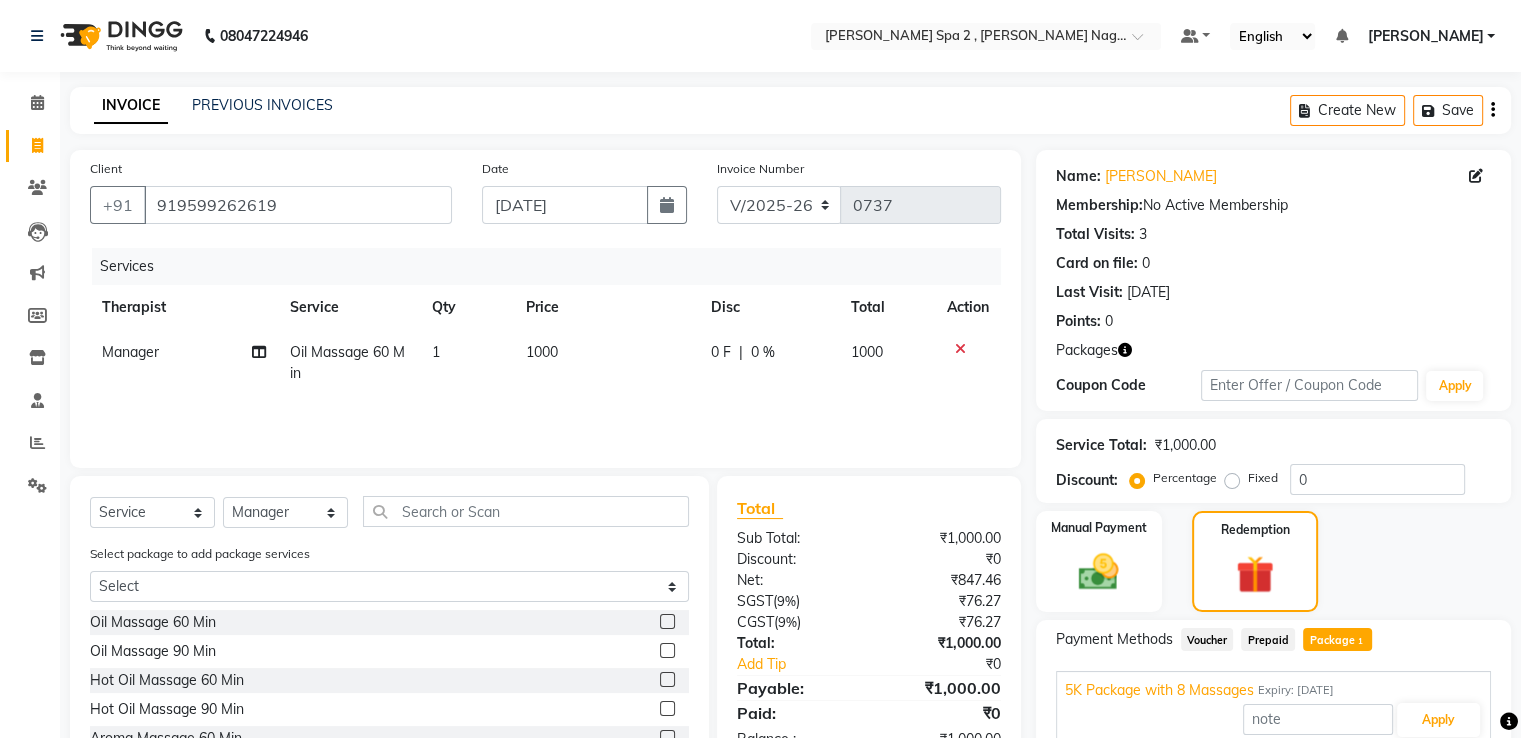 scroll, scrollTop: 140, scrollLeft: 0, axis: vertical 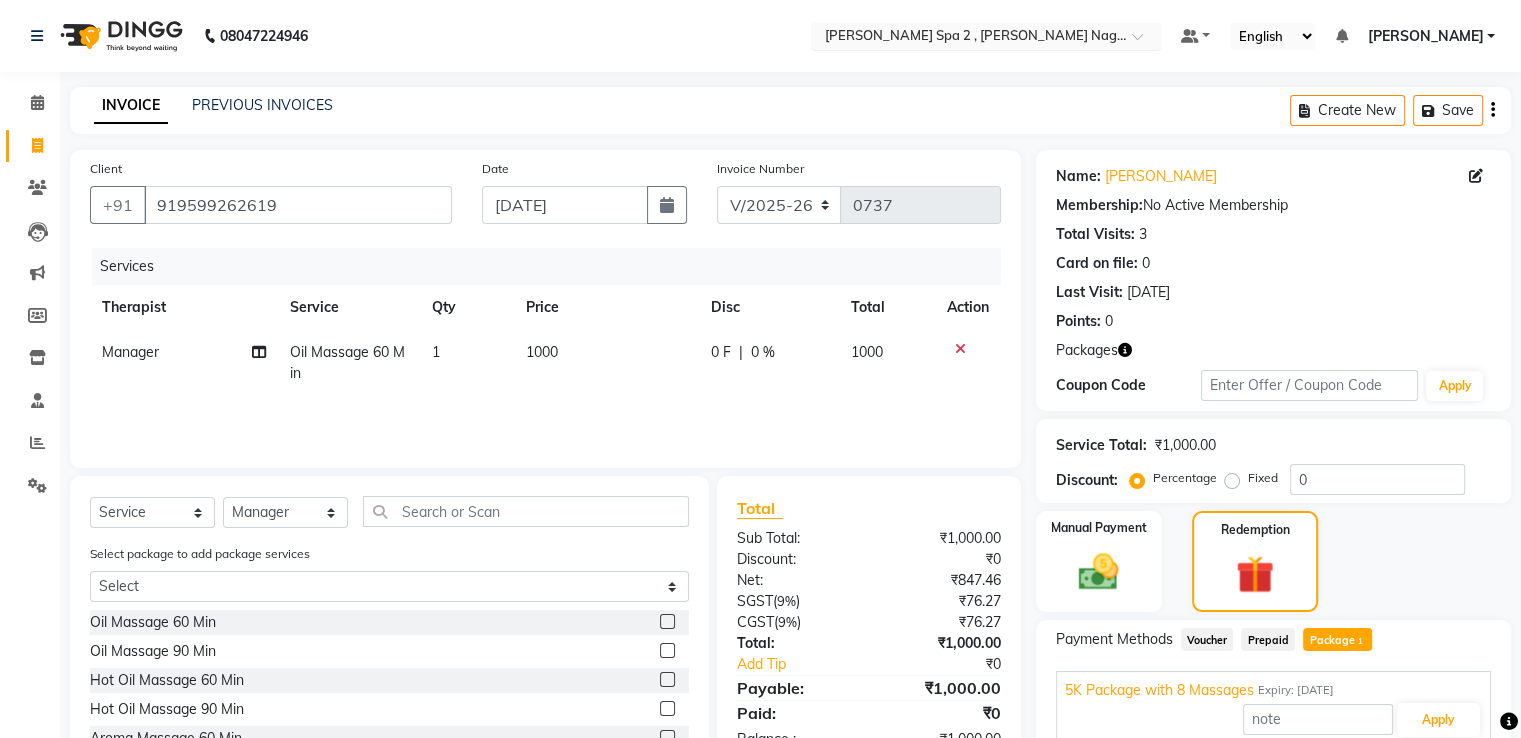click at bounding box center [966, 38] 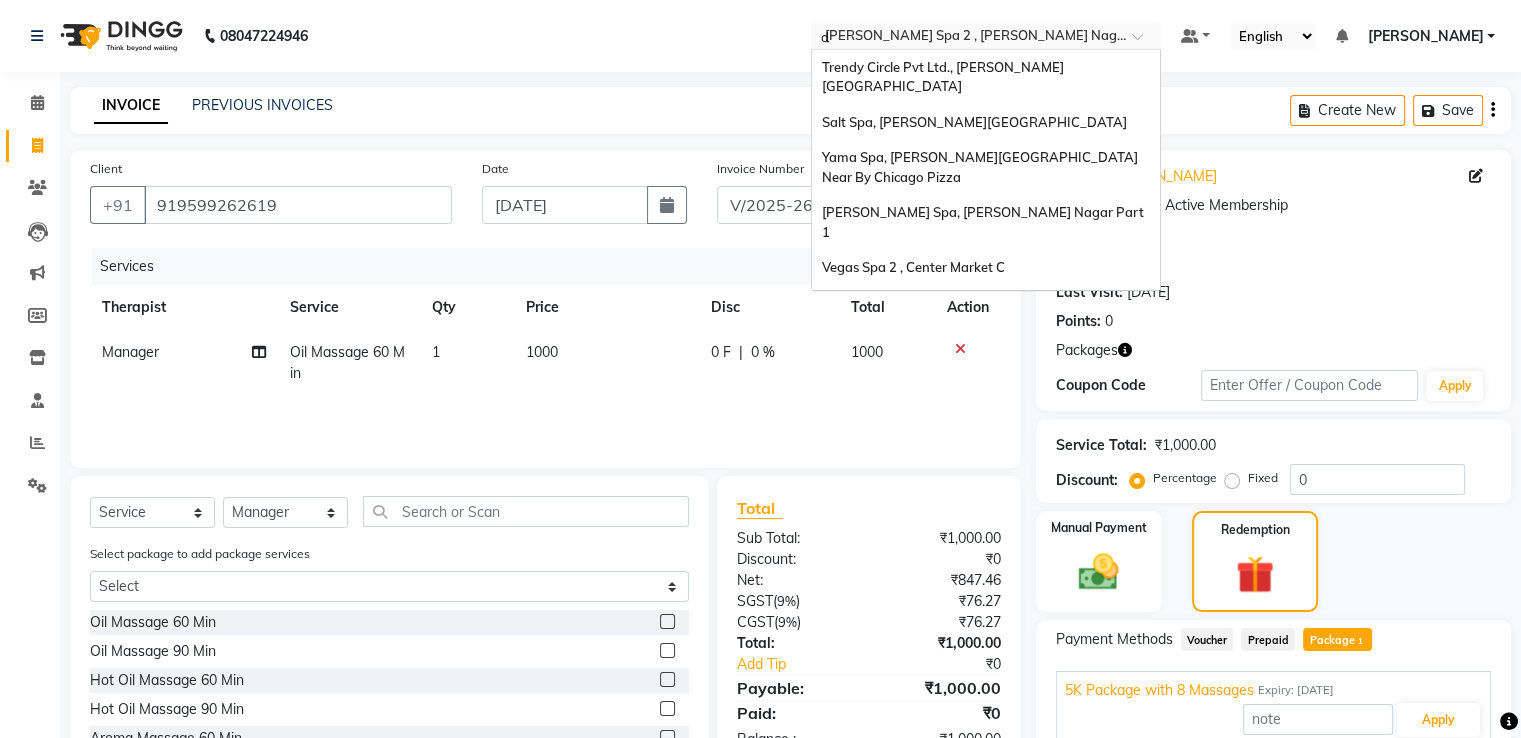scroll, scrollTop: 0, scrollLeft: 0, axis: both 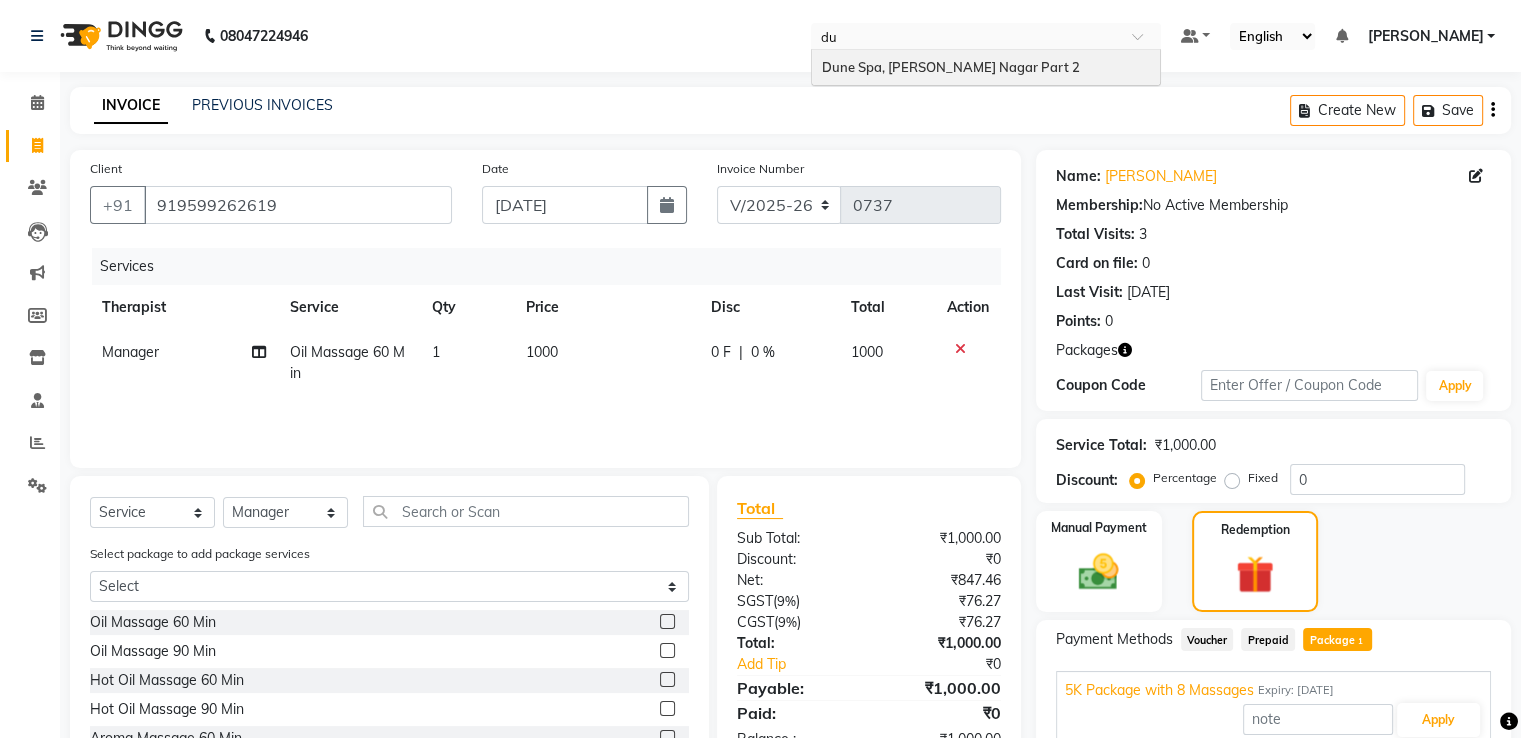 type on "dun" 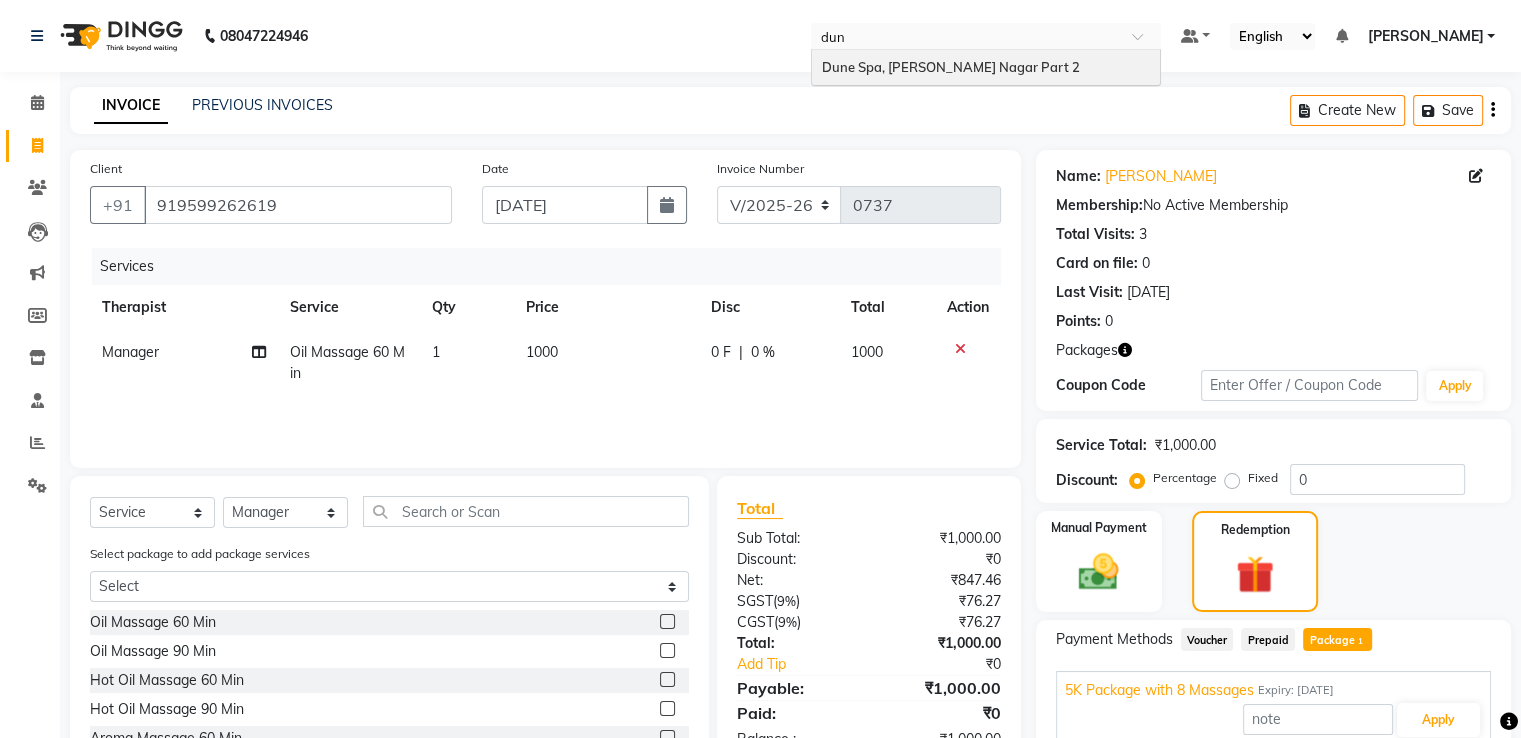 type 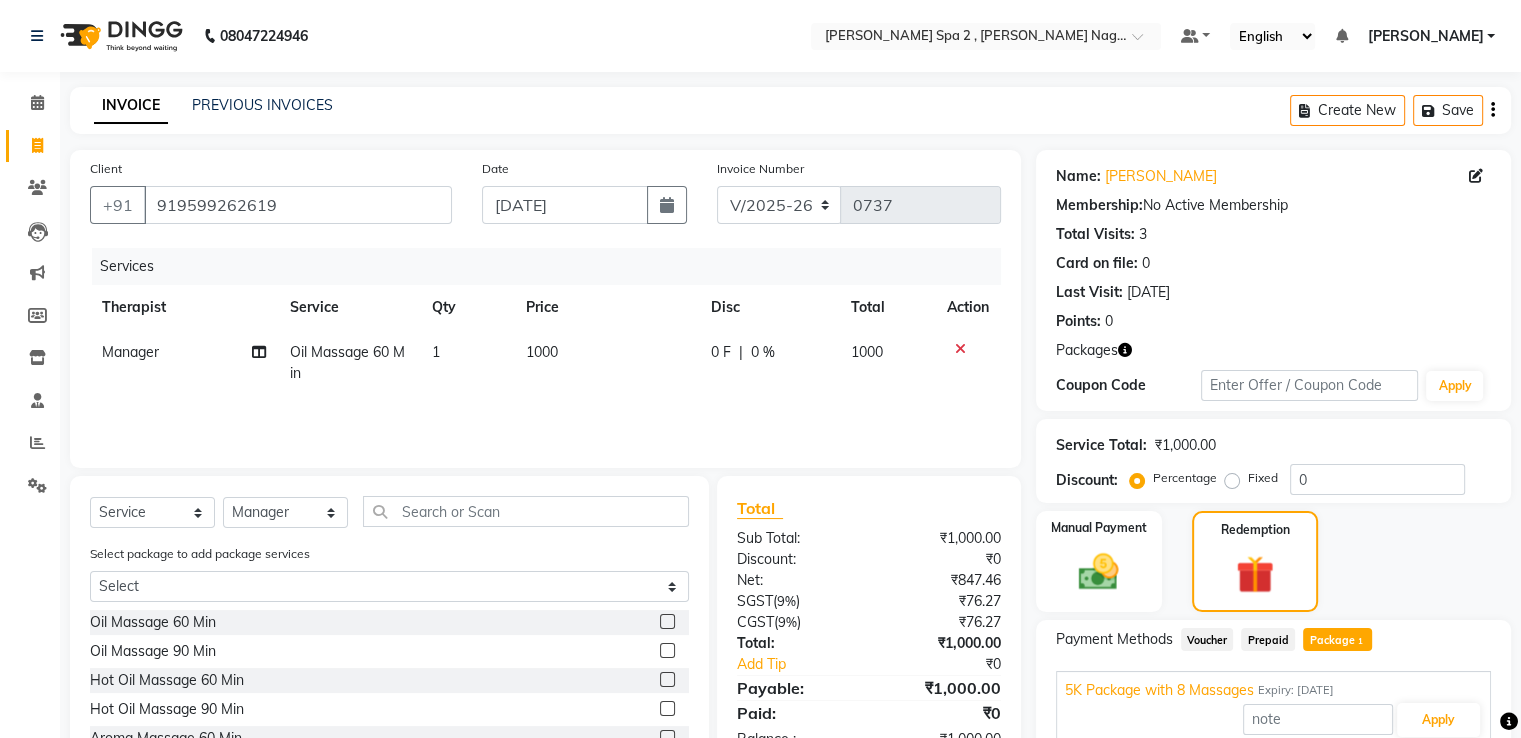 click on "Membership:  No Active Membership" 